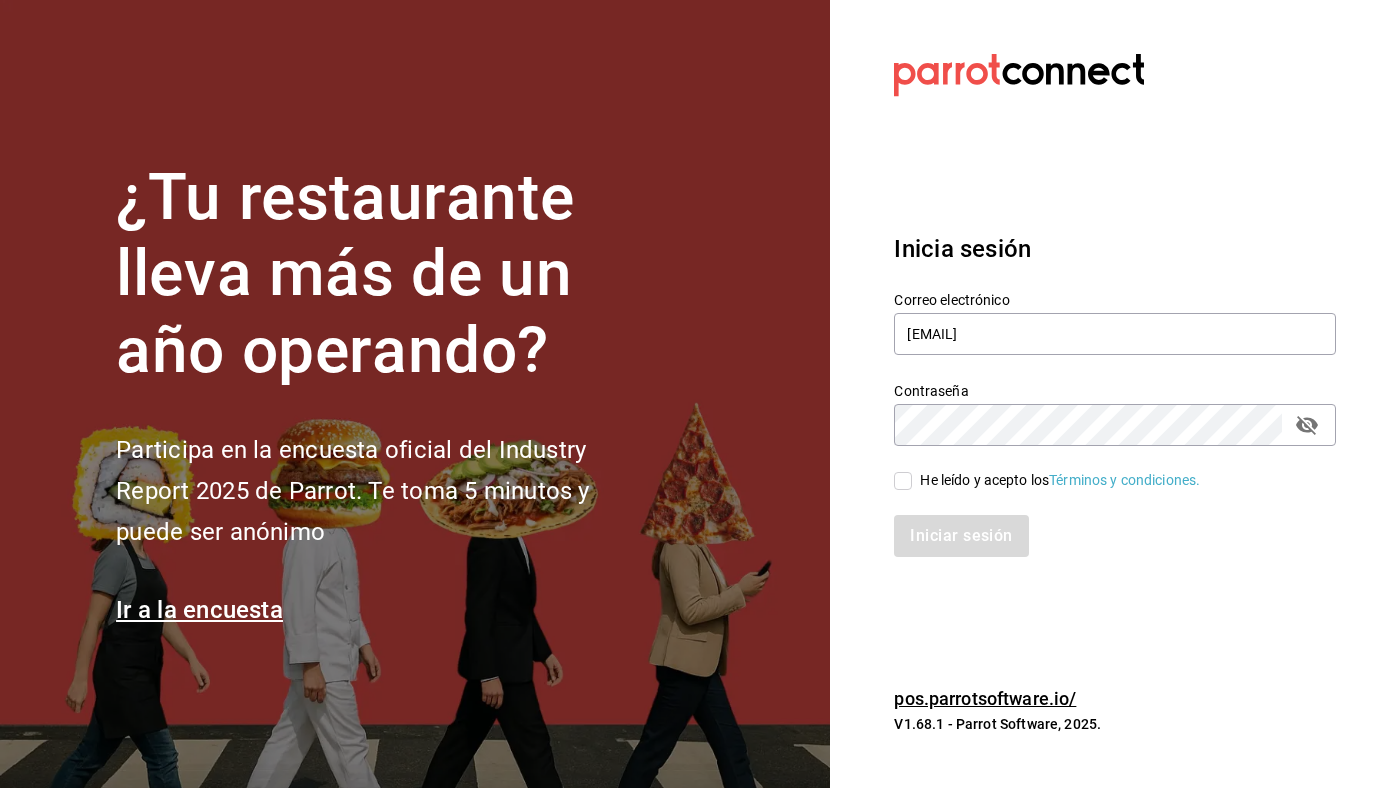 scroll, scrollTop: 0, scrollLeft: 0, axis: both 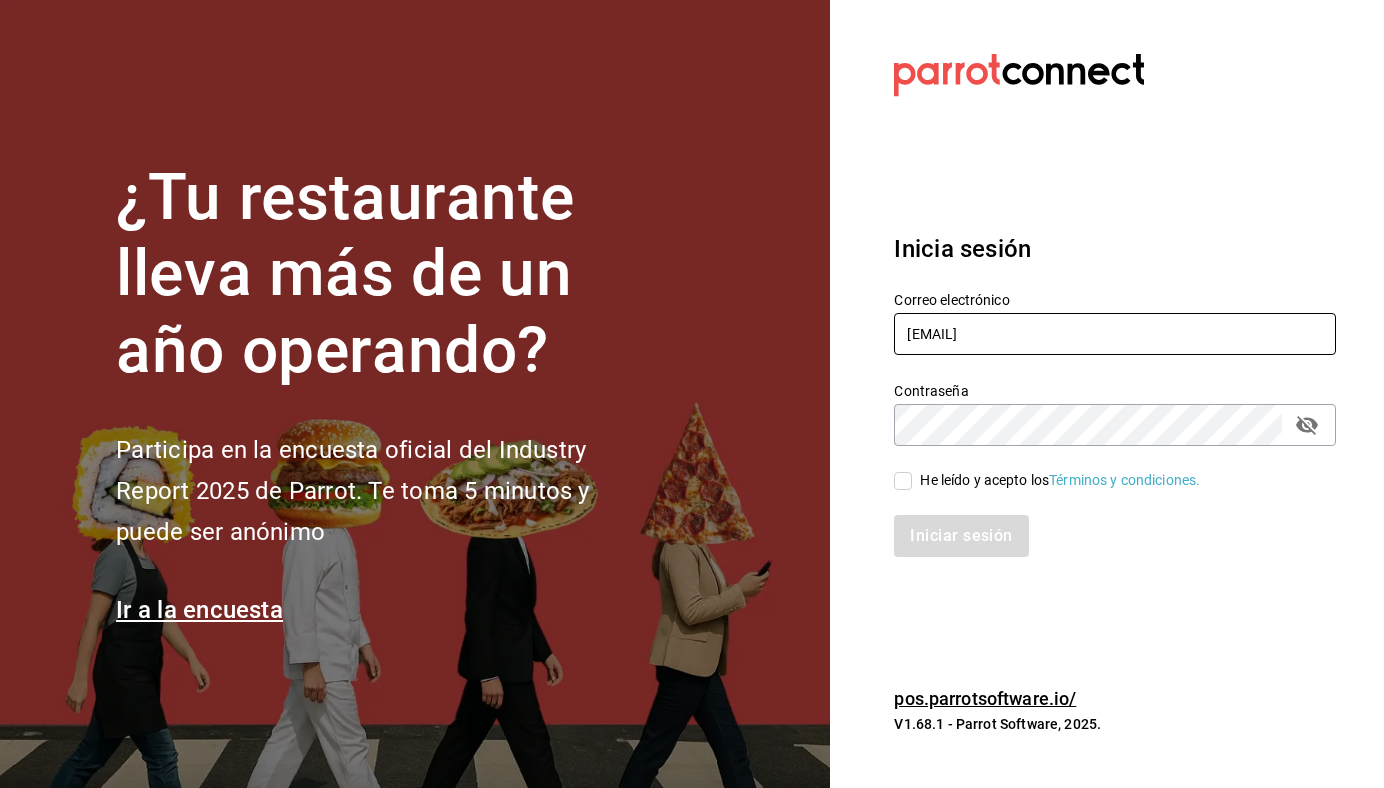 click on "comedorpanico@gmail.com" at bounding box center (1115, 334) 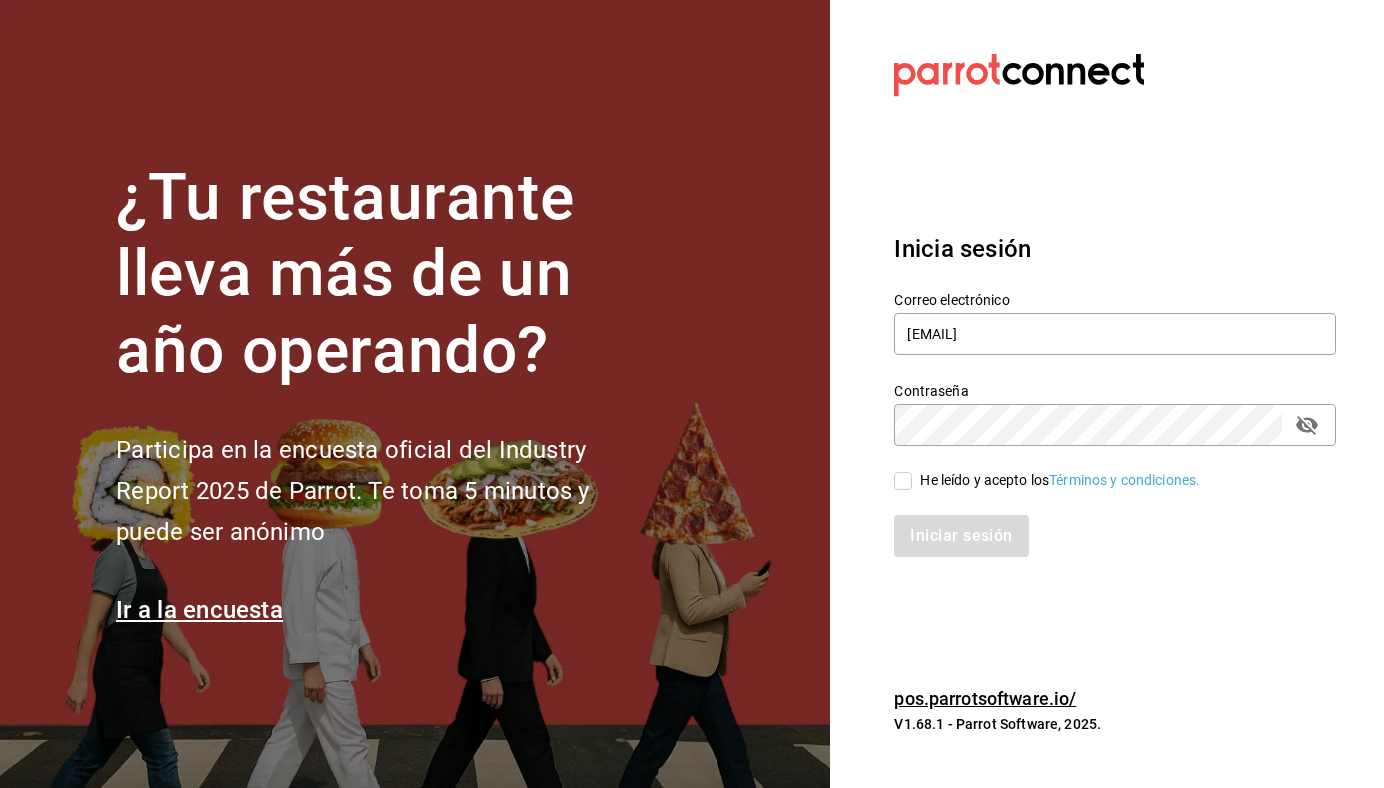 click on "He leído y acepto los  Términos y condiciones." at bounding box center [903, 481] 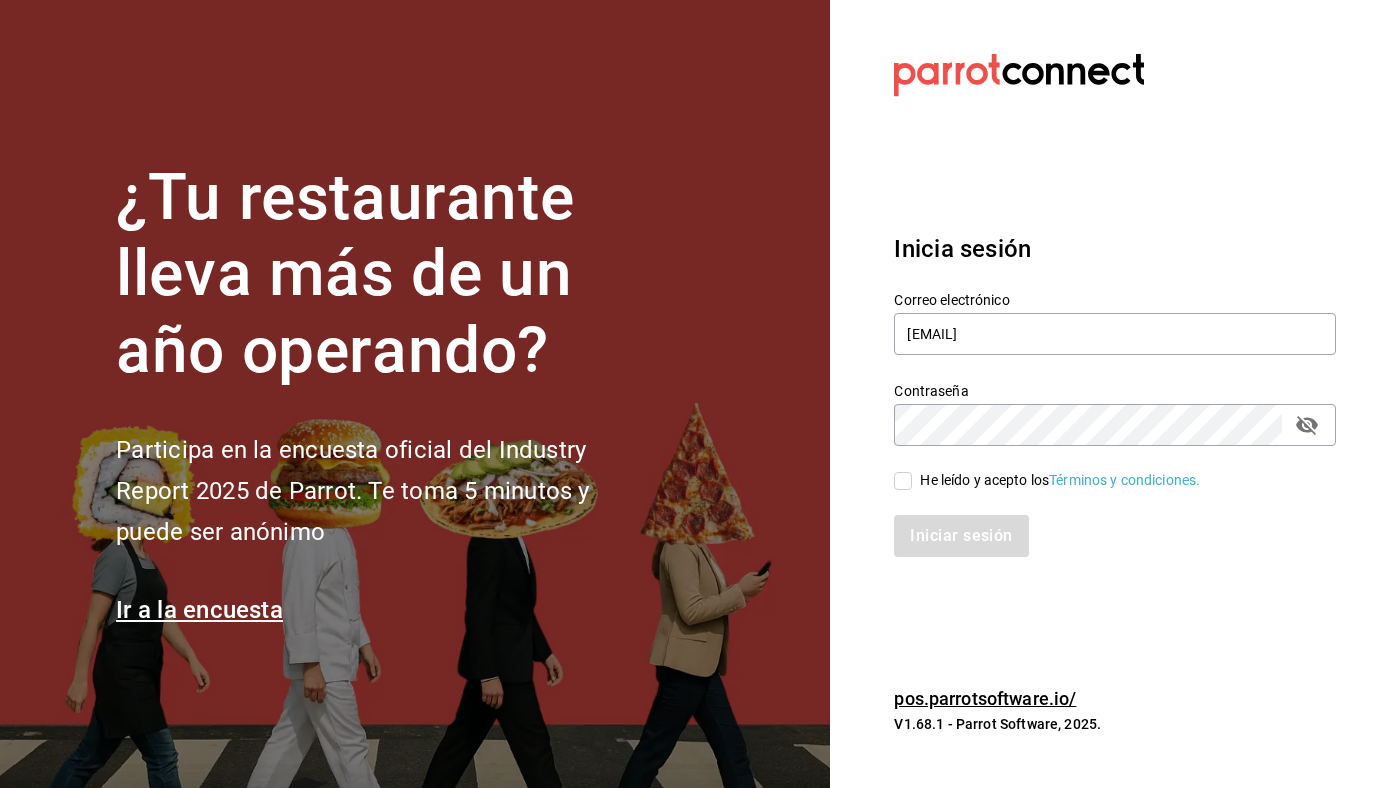 checkbox on "true" 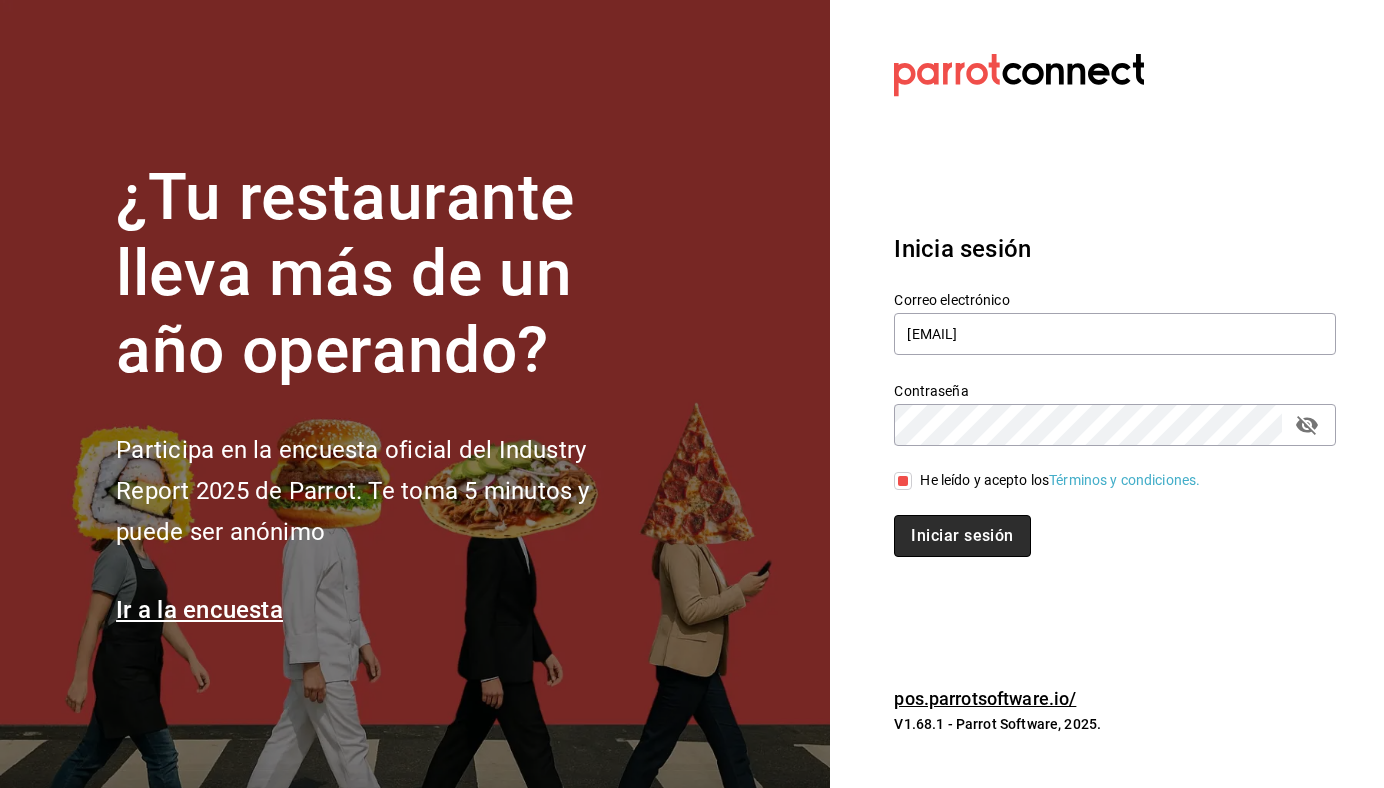 click on "Iniciar sesión" at bounding box center [962, 536] 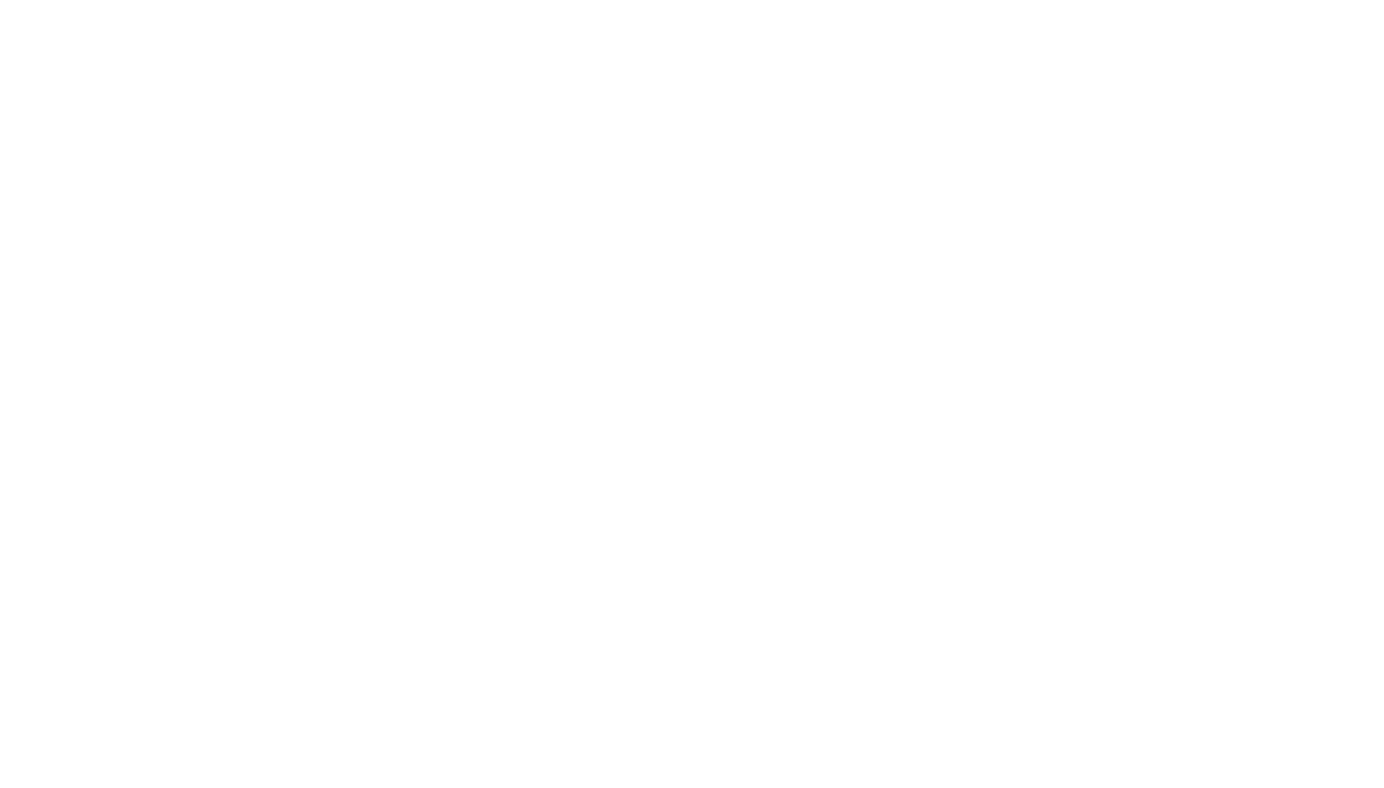 scroll, scrollTop: 0, scrollLeft: 0, axis: both 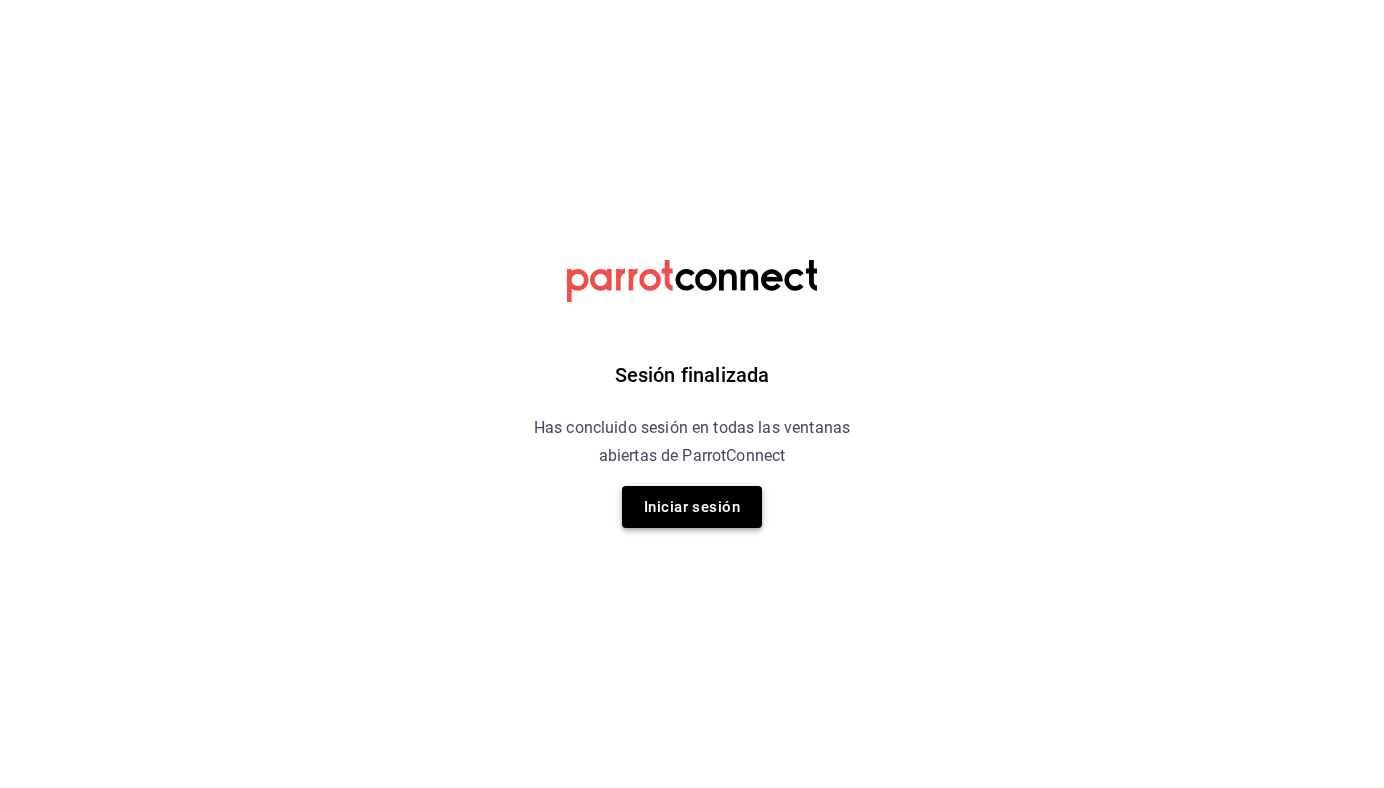 click on "Iniciar sesión" at bounding box center [692, 507] 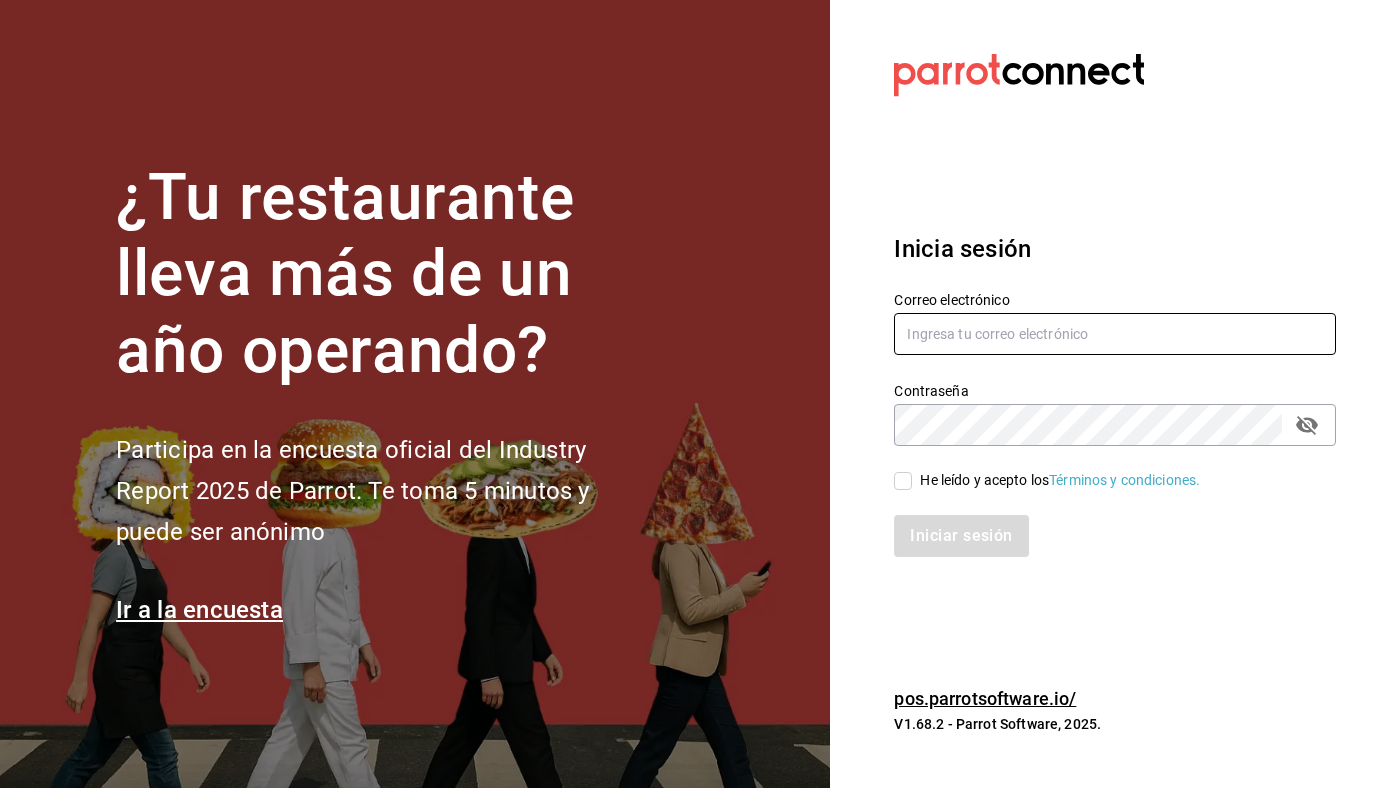 type on "[EMAIL]" 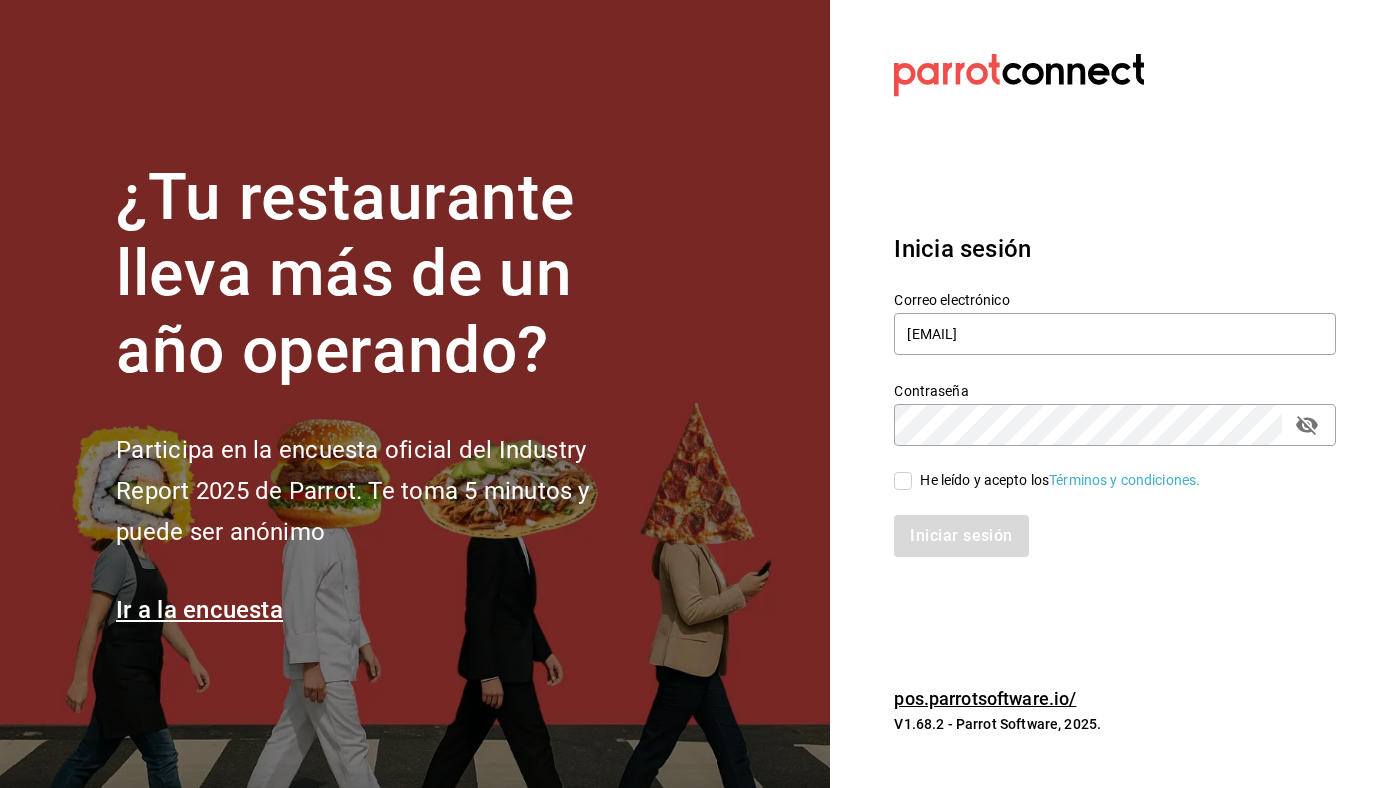 click on "He leído y acepto los  Términos y condiciones." at bounding box center [1047, 480] 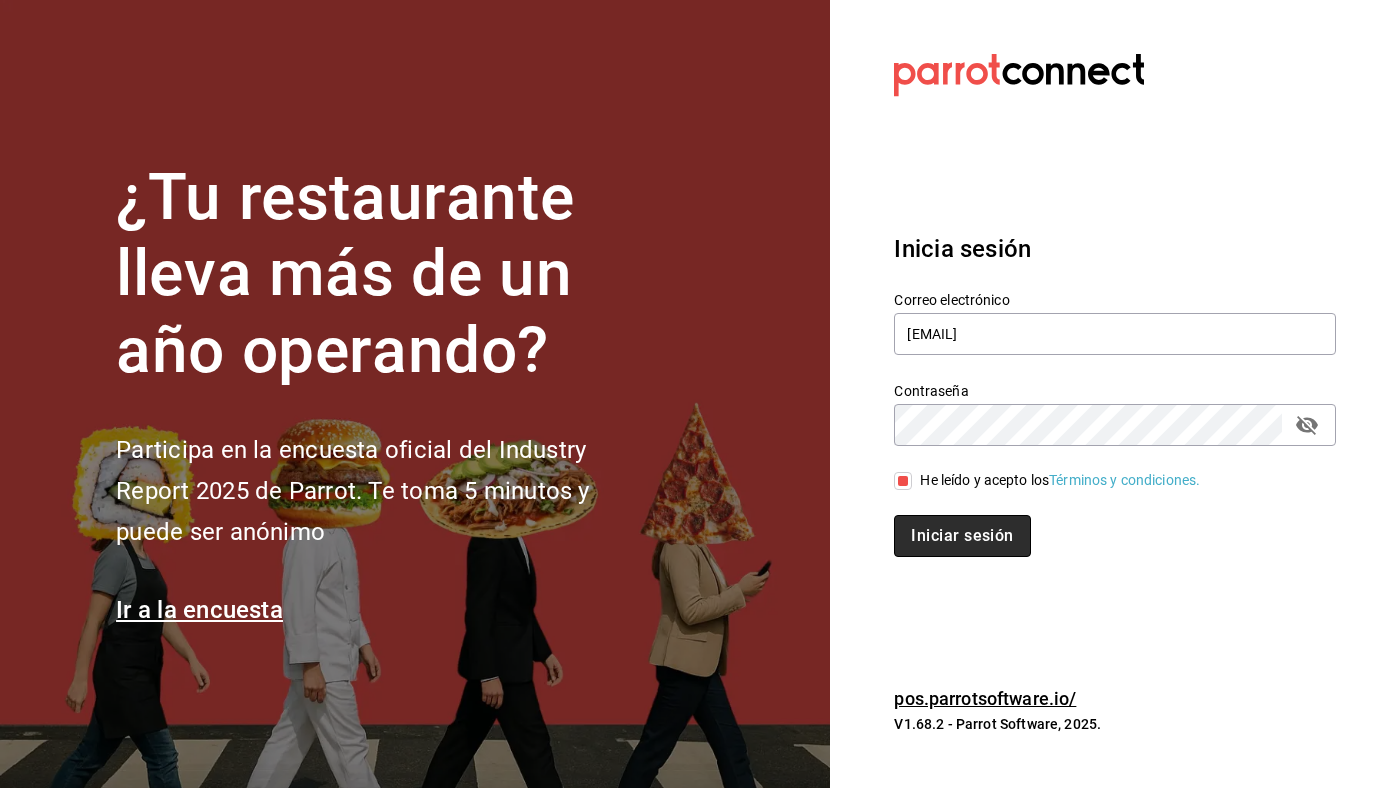 click on "Iniciar sesión" at bounding box center (962, 536) 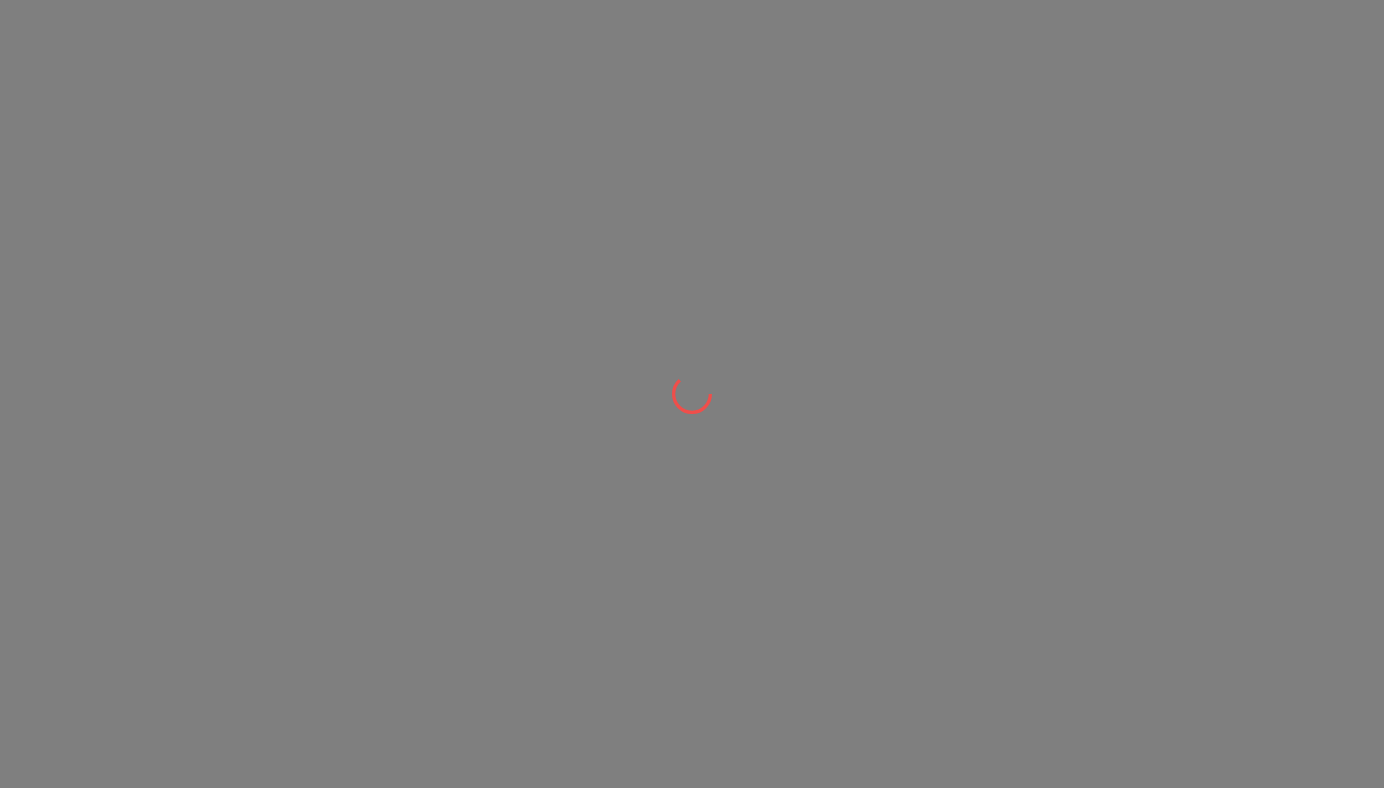 scroll, scrollTop: 0, scrollLeft: 0, axis: both 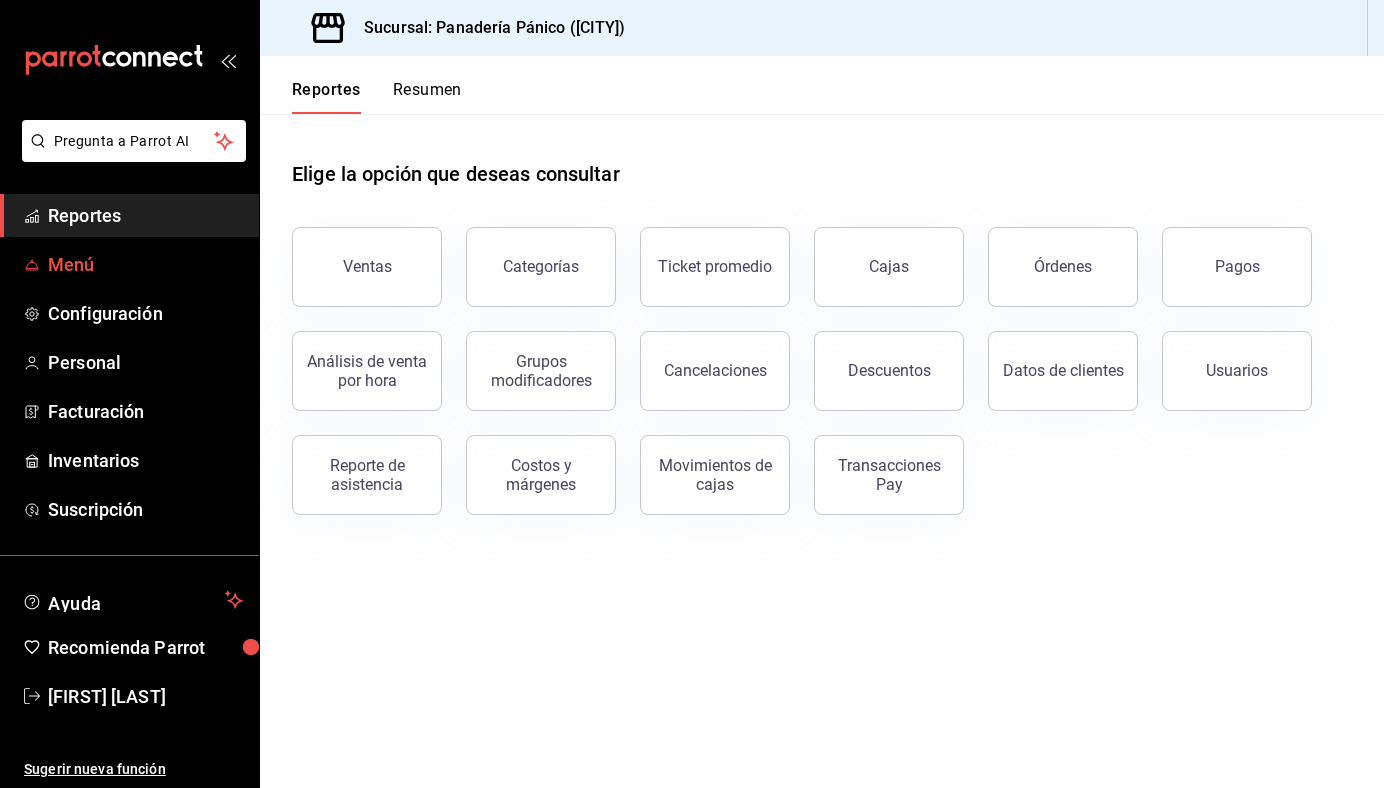 click on "Menú" at bounding box center (145, 264) 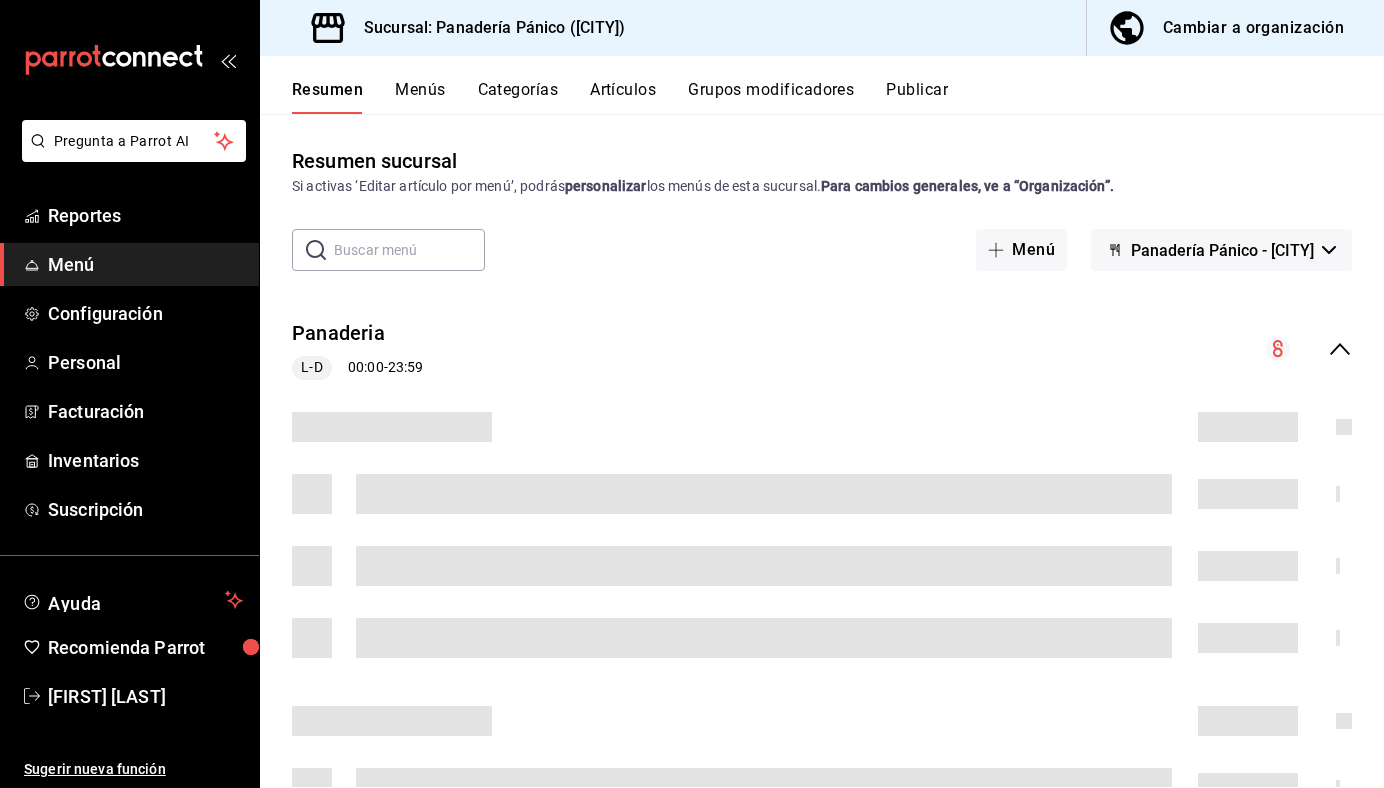 click on "Cambiar a organización" at bounding box center (1253, 28) 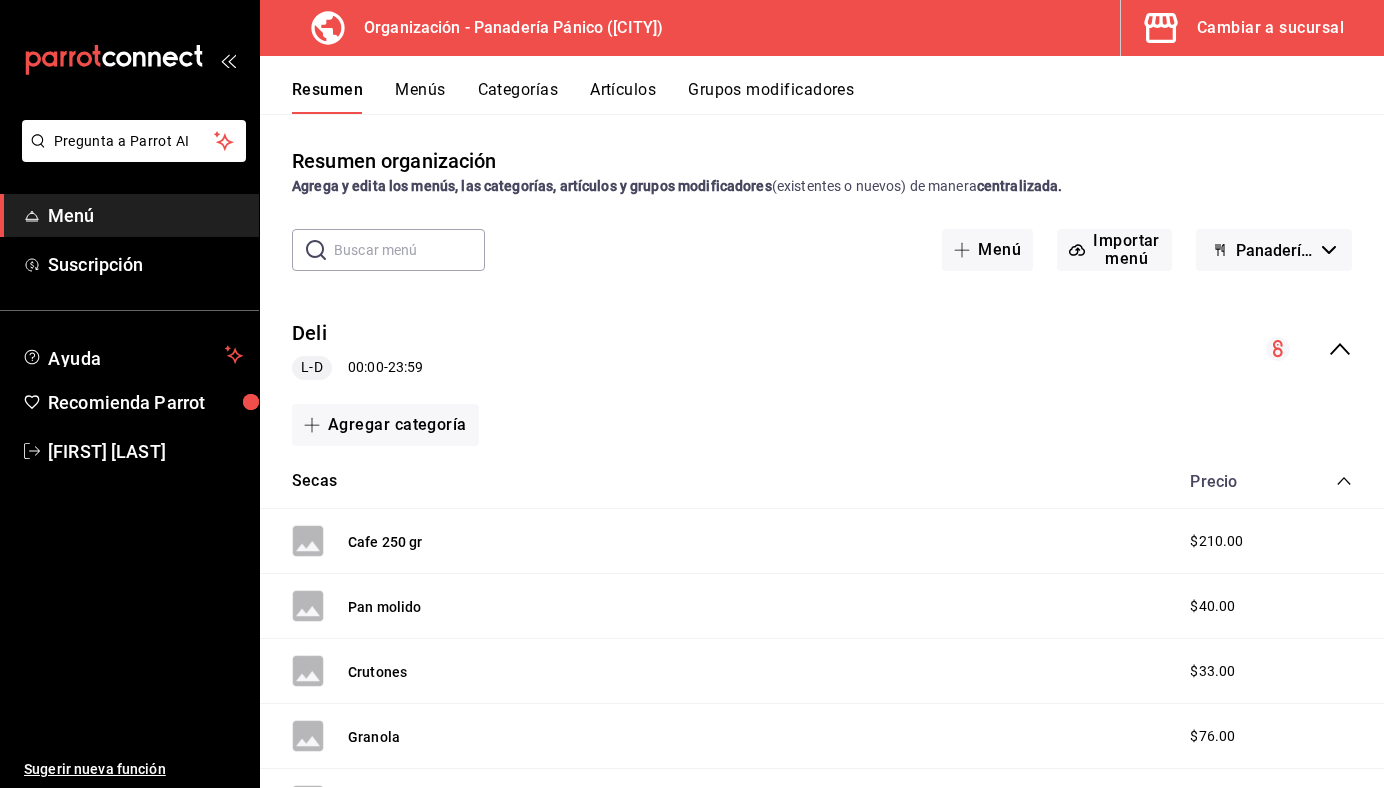 click on "Menús" at bounding box center [420, 97] 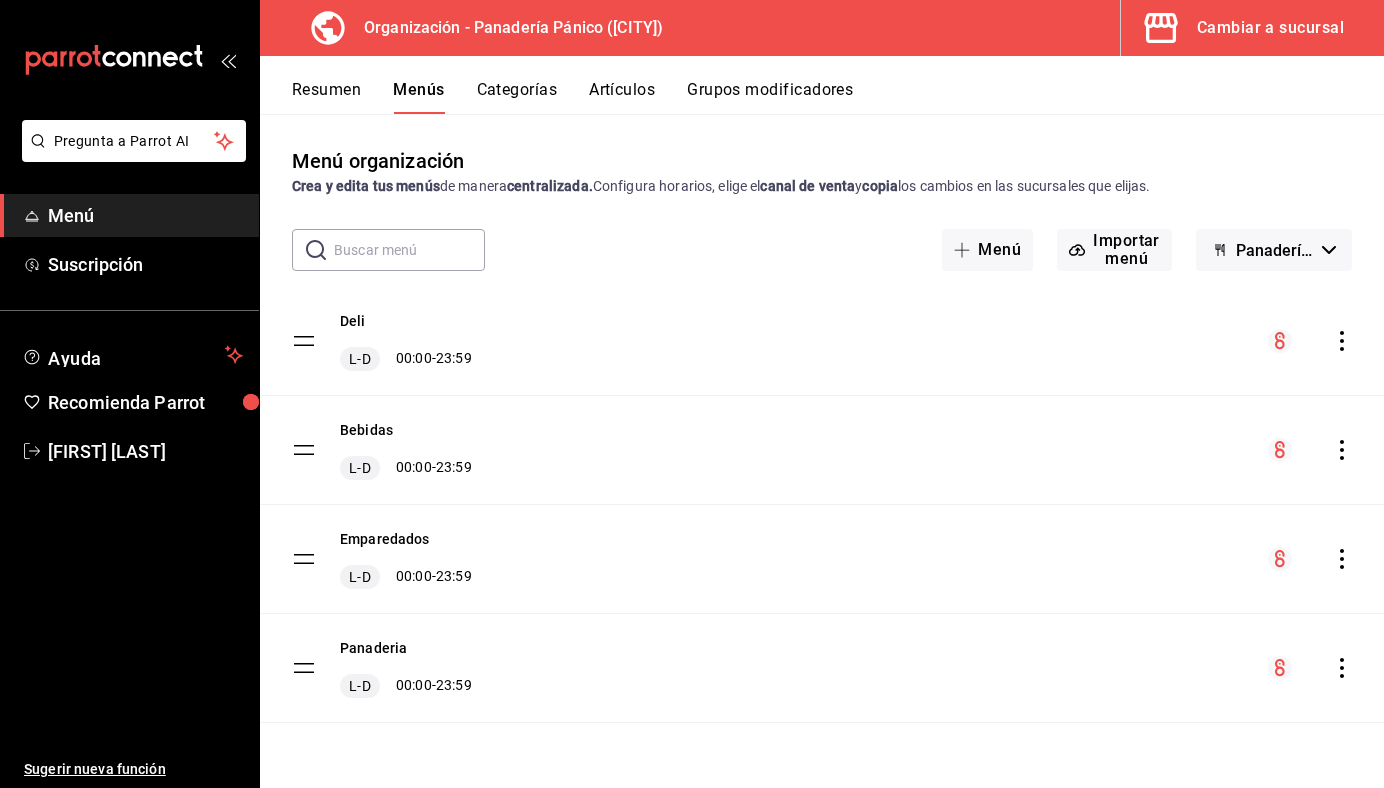 click on "Artículos" at bounding box center [622, 97] 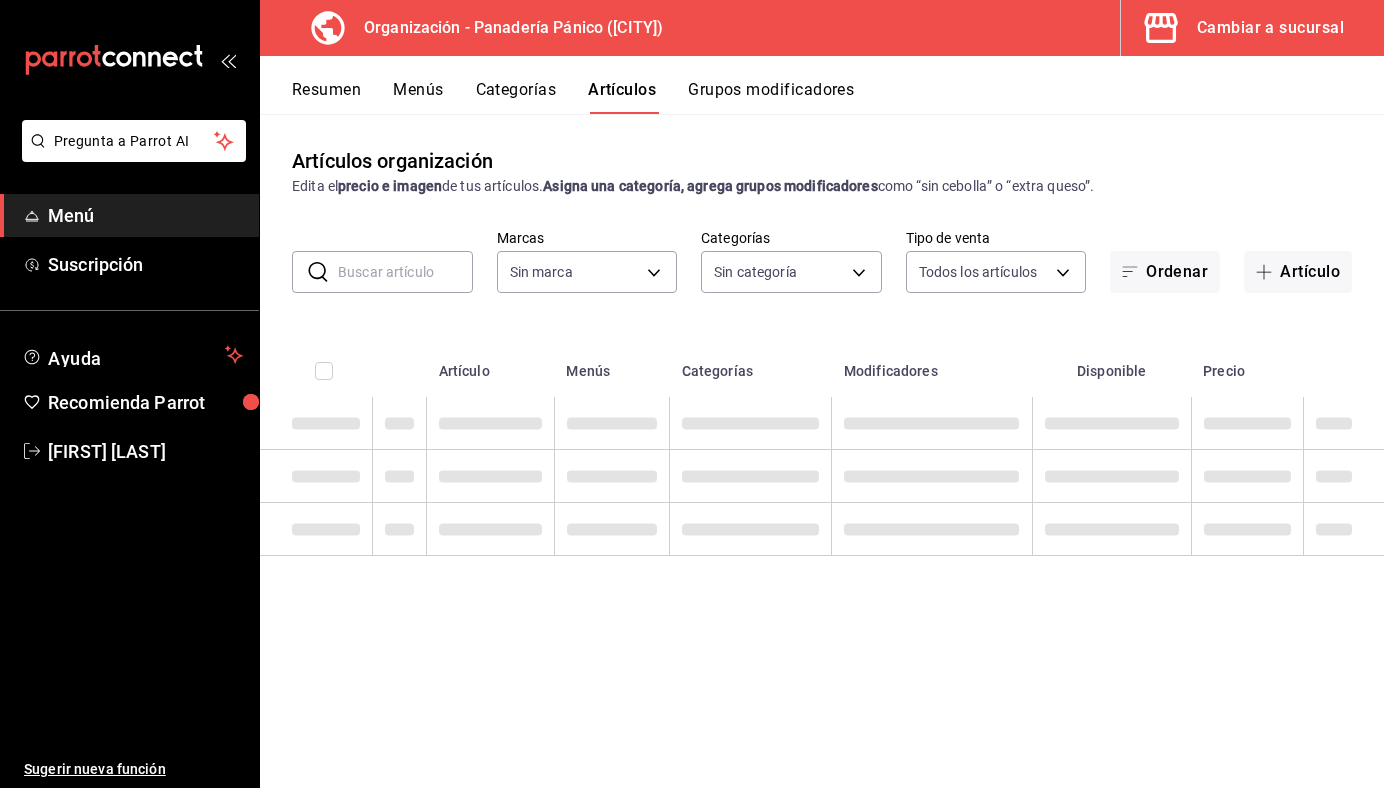 type on "[UUID]" 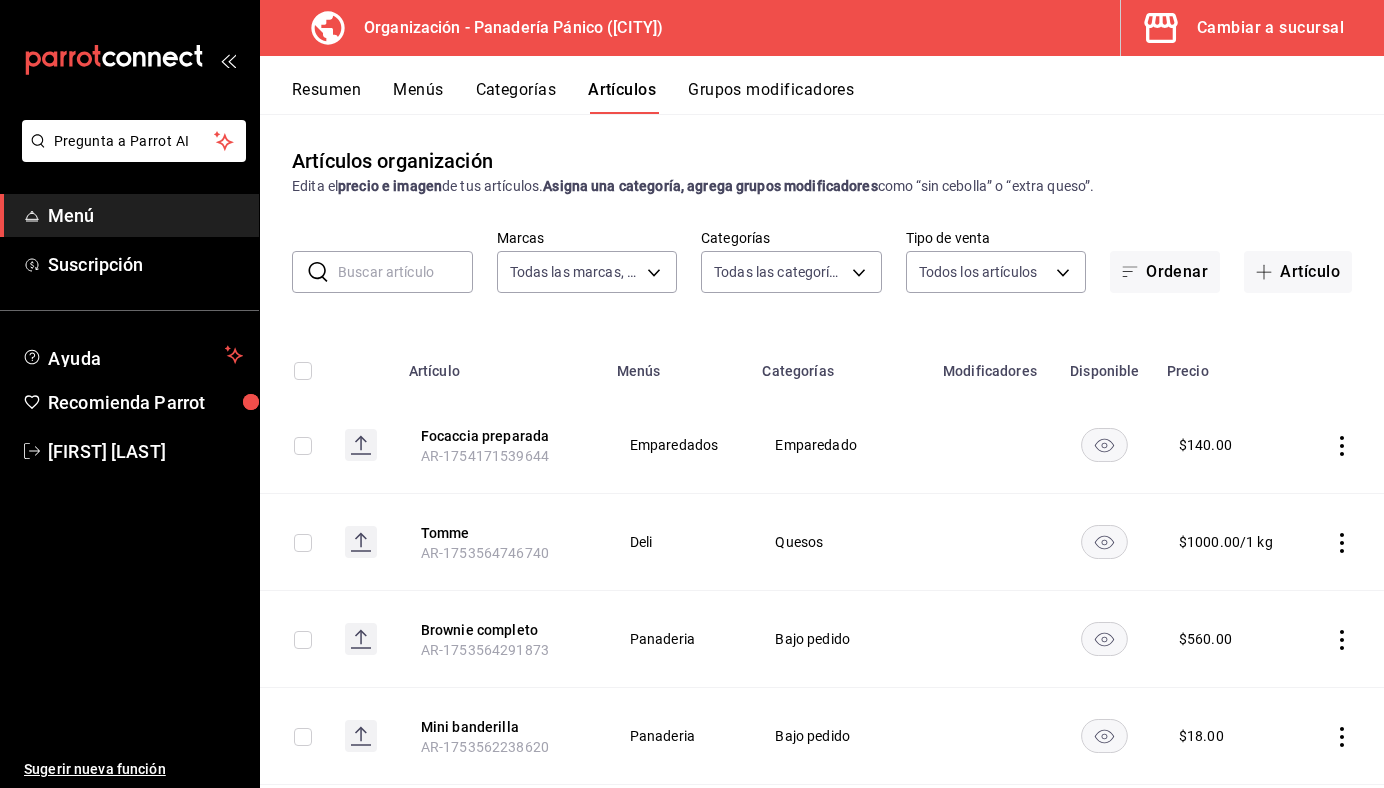 type on "[UUID],[UUID],[UUID],[UUID],[UUID],[UUID],[UUID],[UUID],[UUID],[UUID],[UUID],[UUID],[UUID],[UUID],[UUID],[UUID],[UUID]" 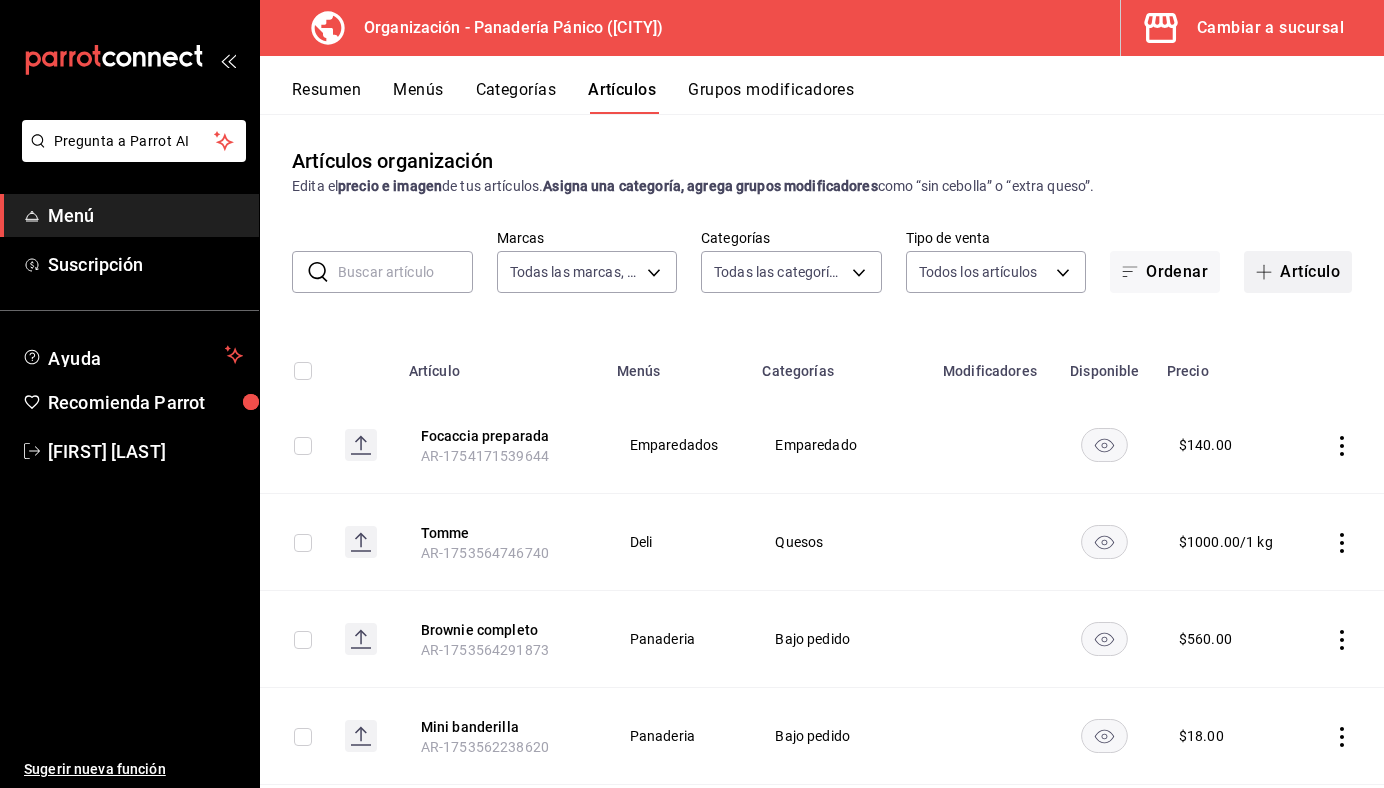 click on "Artículo" at bounding box center [1298, 272] 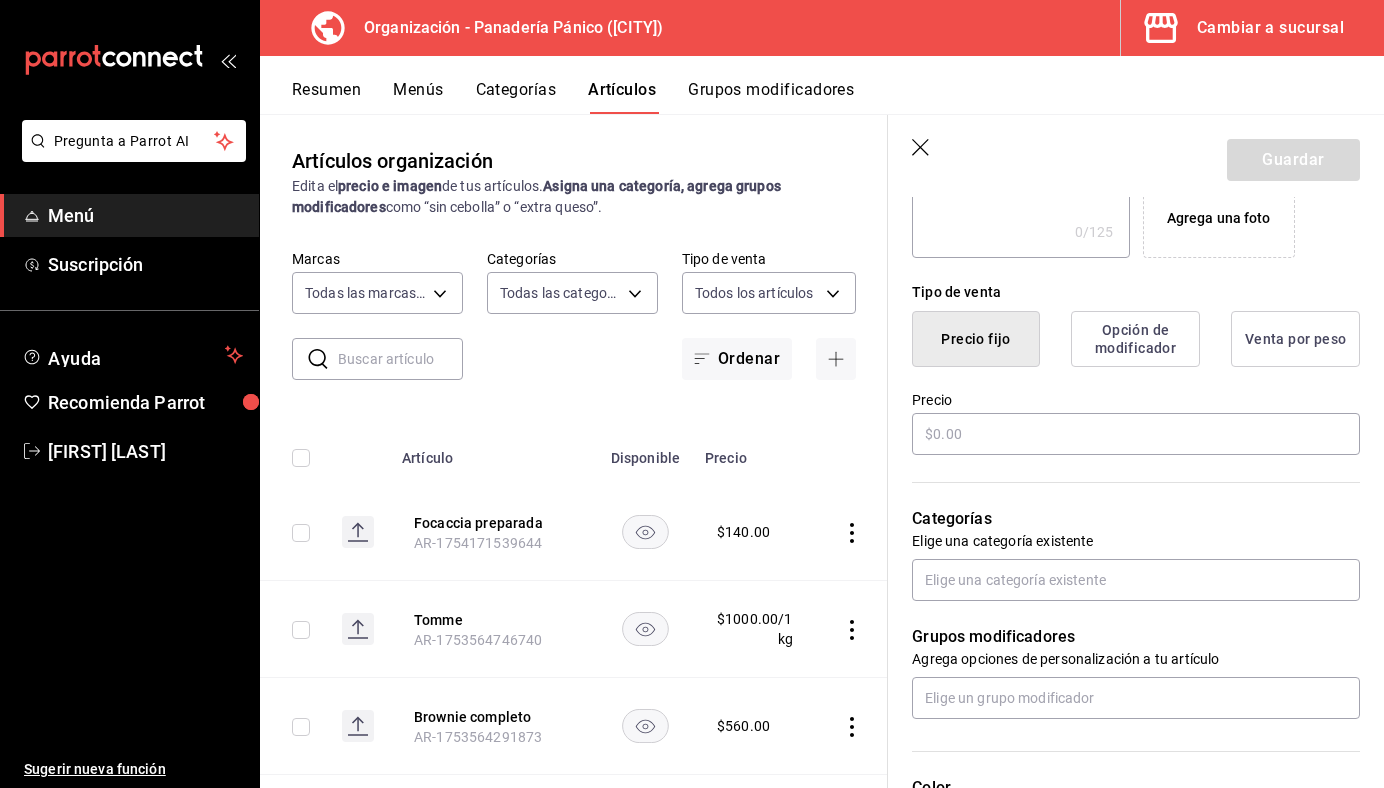 scroll, scrollTop: 428, scrollLeft: 0, axis: vertical 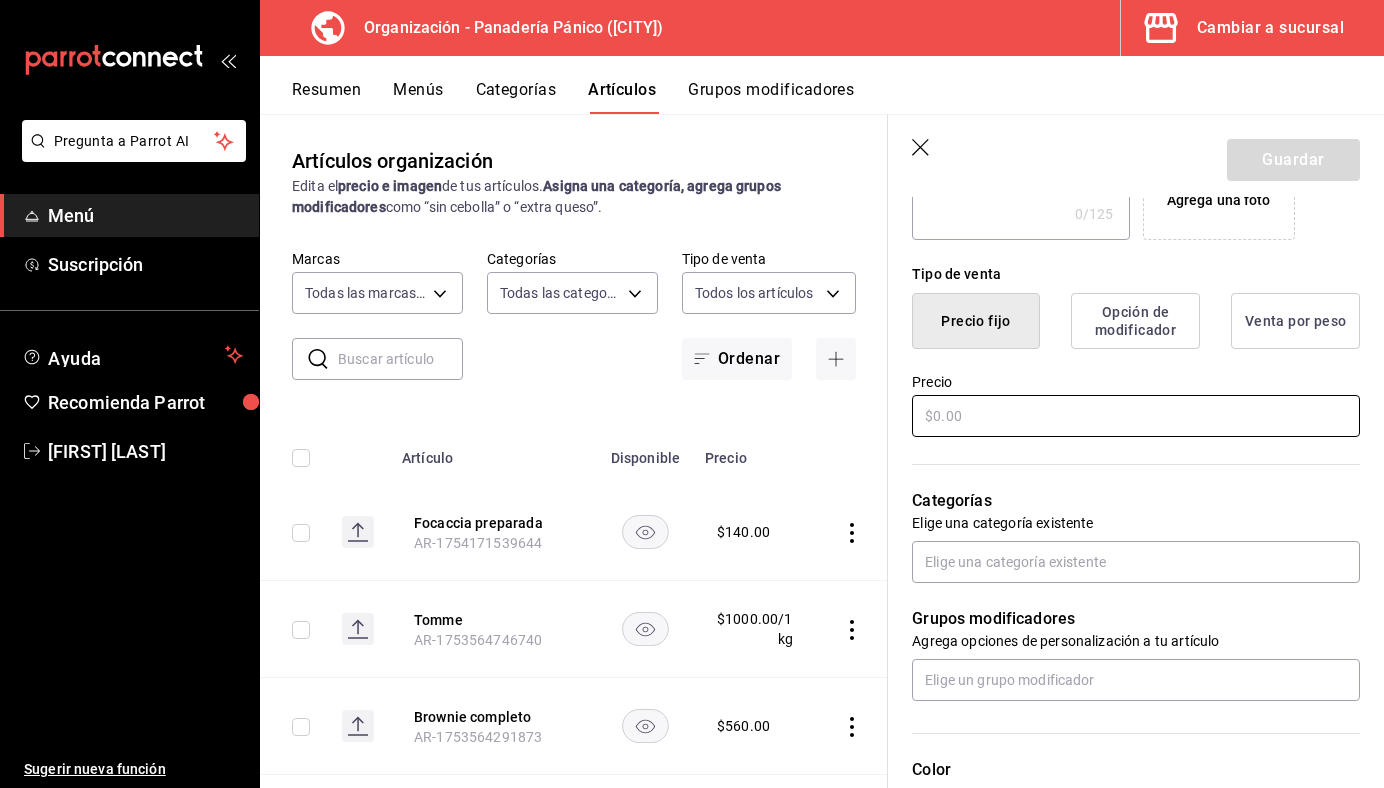 type on "Bolsa de palitos" 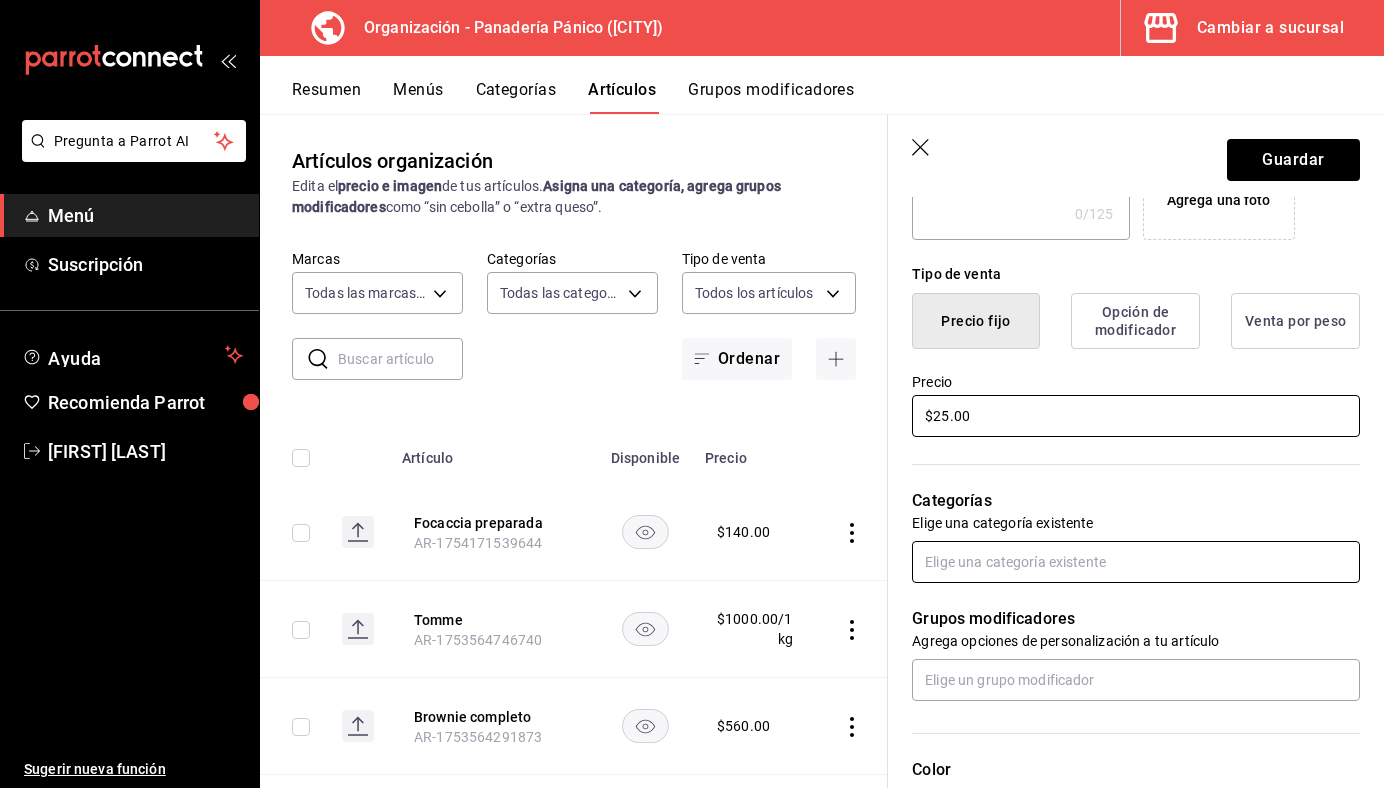 type on "$25.00" 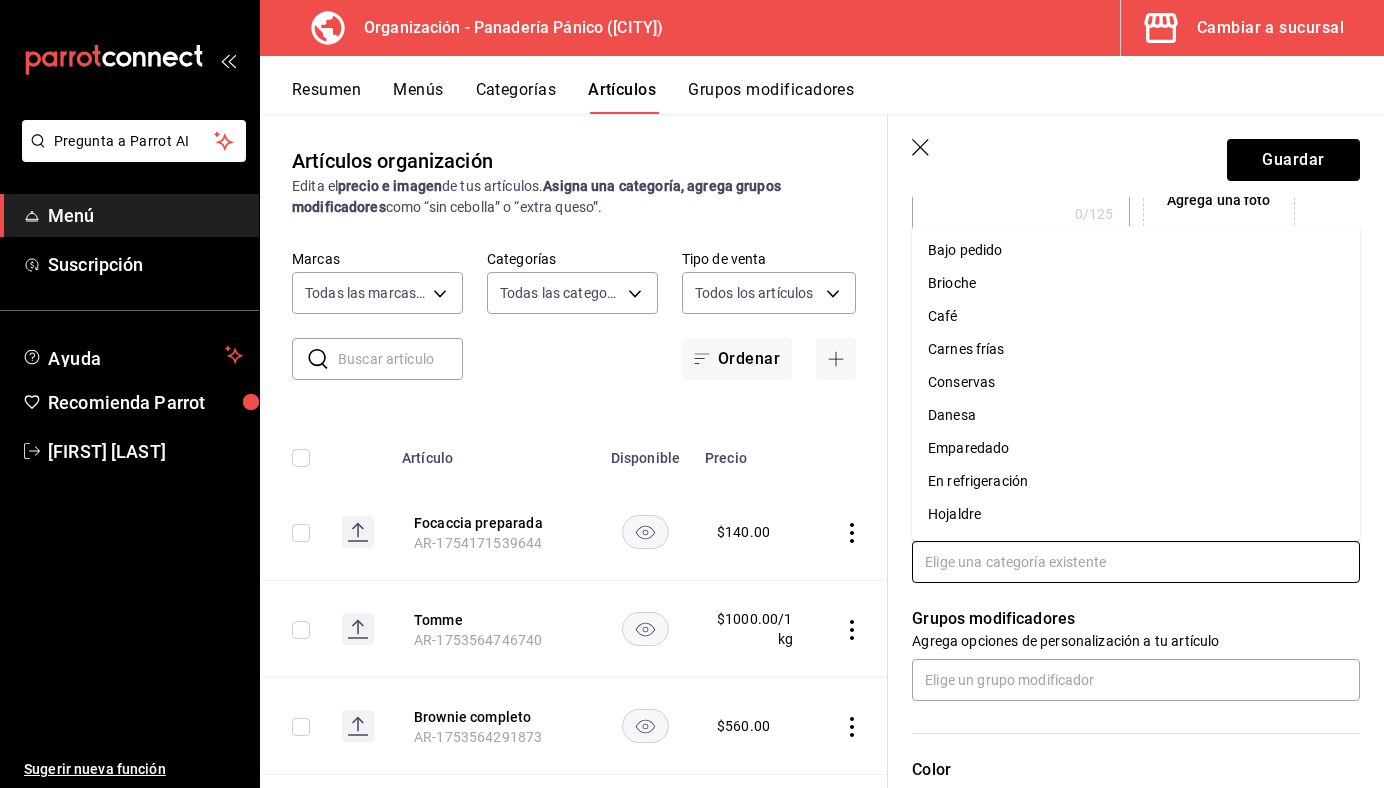 click at bounding box center [1136, 562] 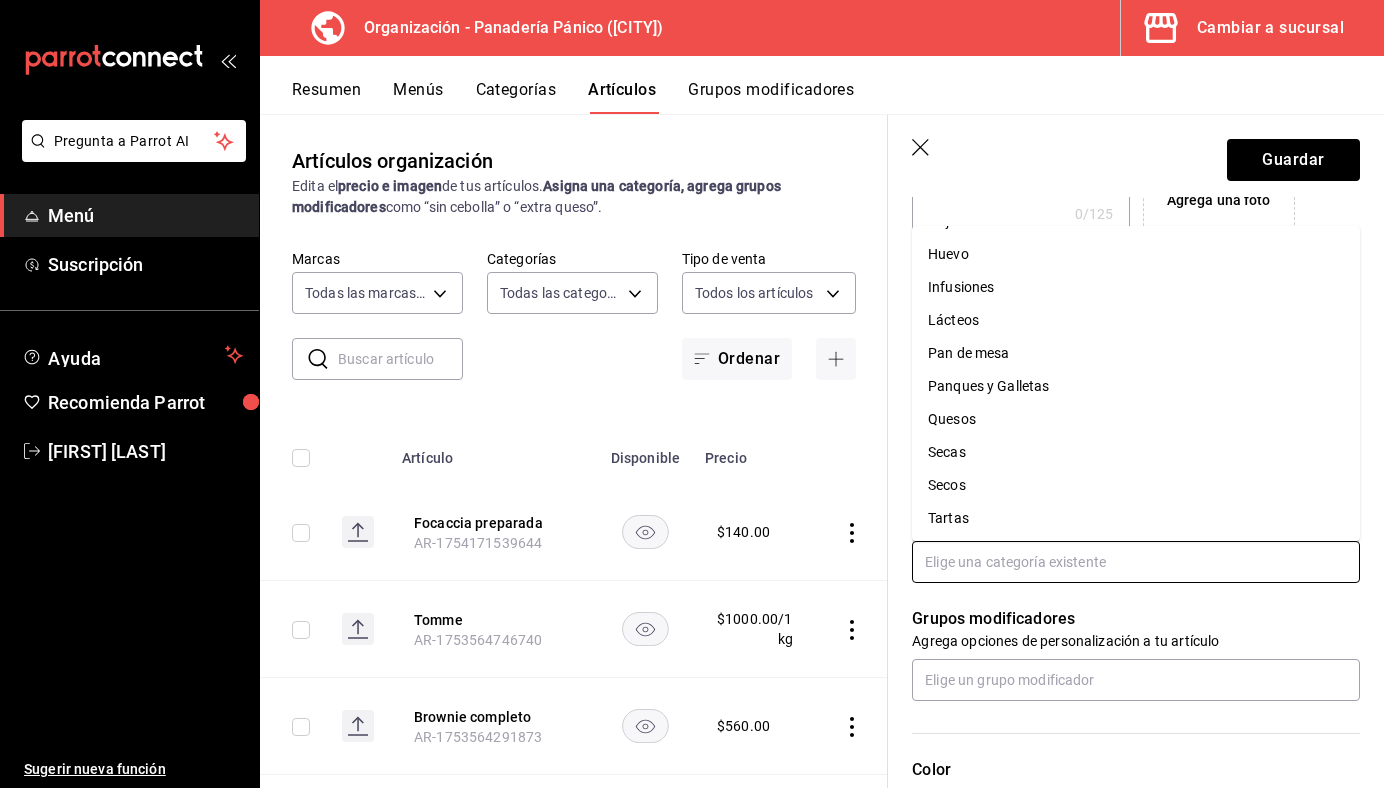 scroll, scrollTop: 295, scrollLeft: 0, axis: vertical 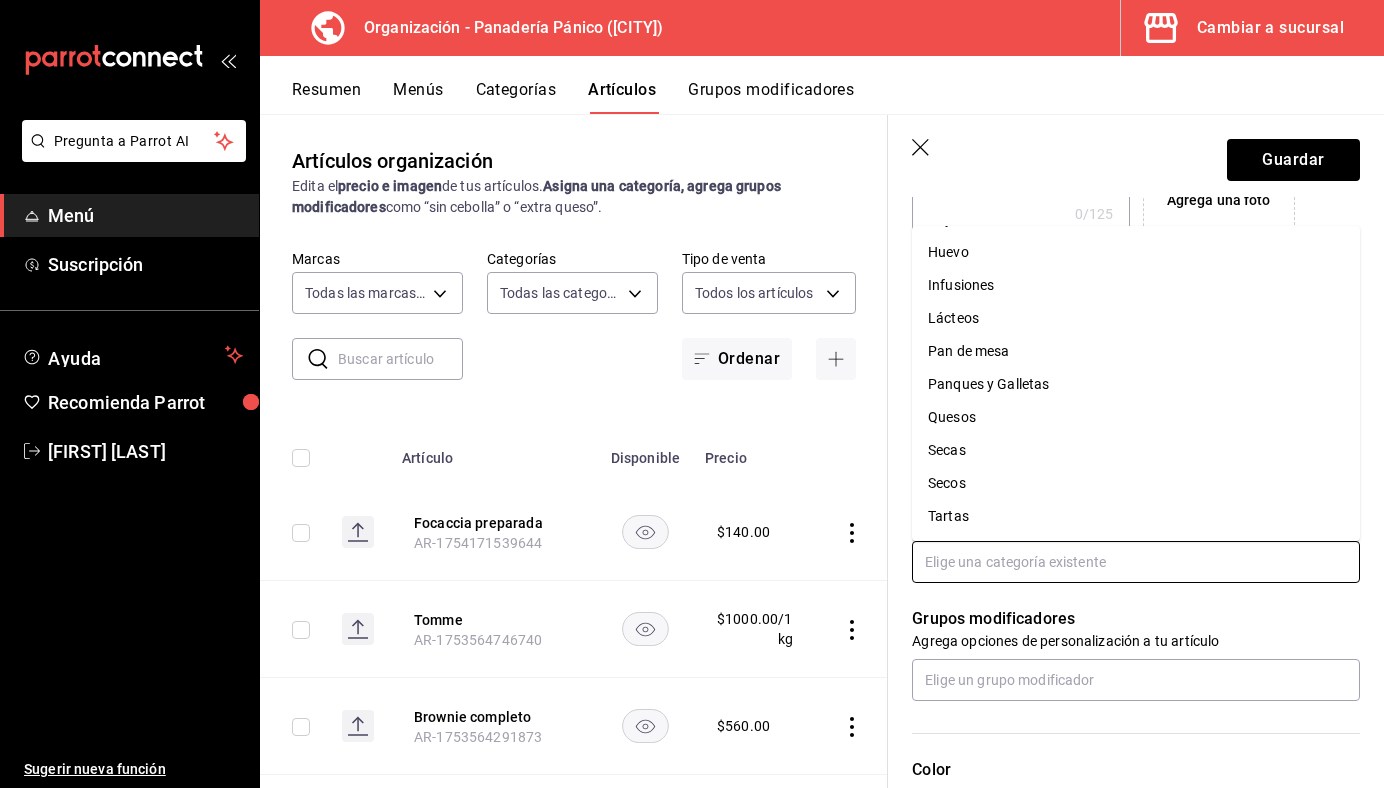click on "Secas" at bounding box center (1136, 450) 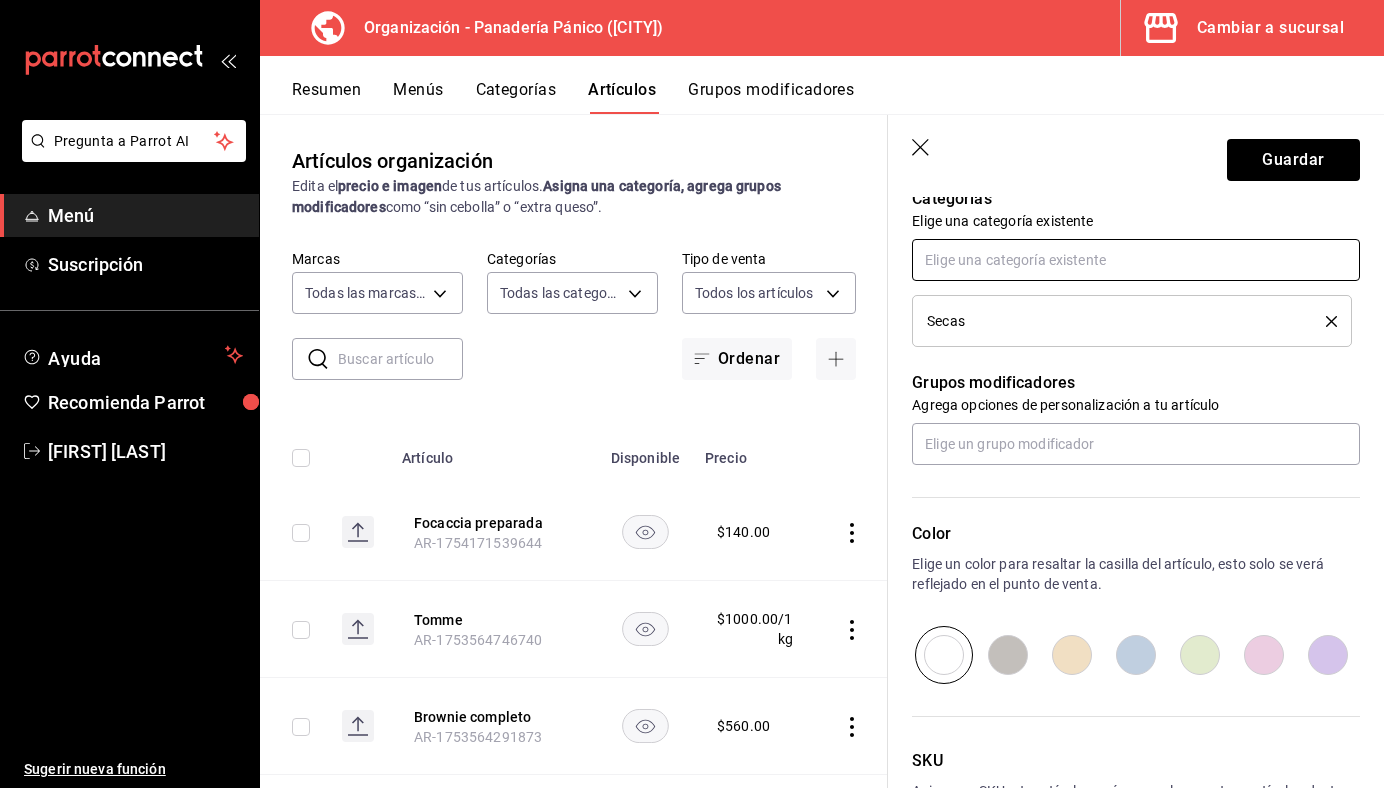 scroll, scrollTop: 739, scrollLeft: 0, axis: vertical 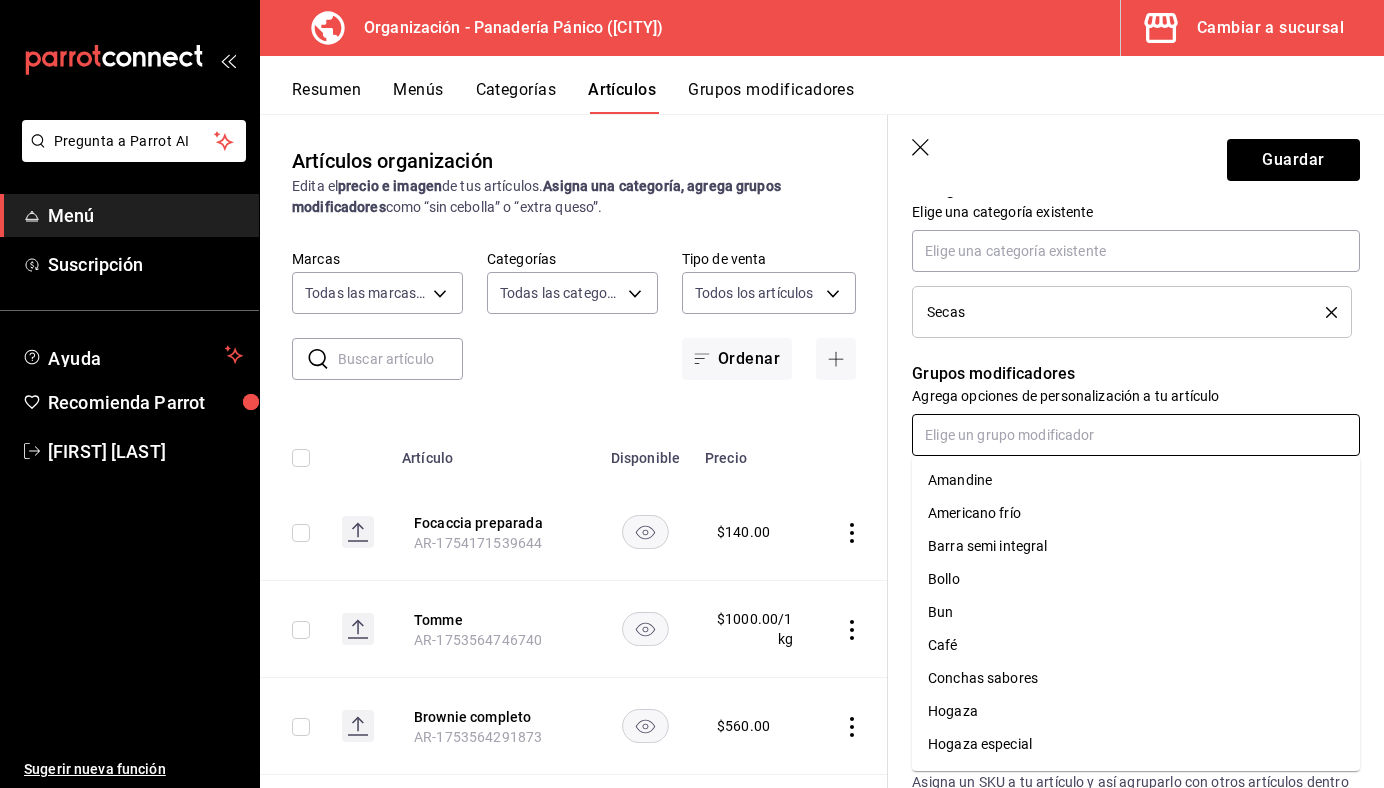 click at bounding box center [1136, 435] 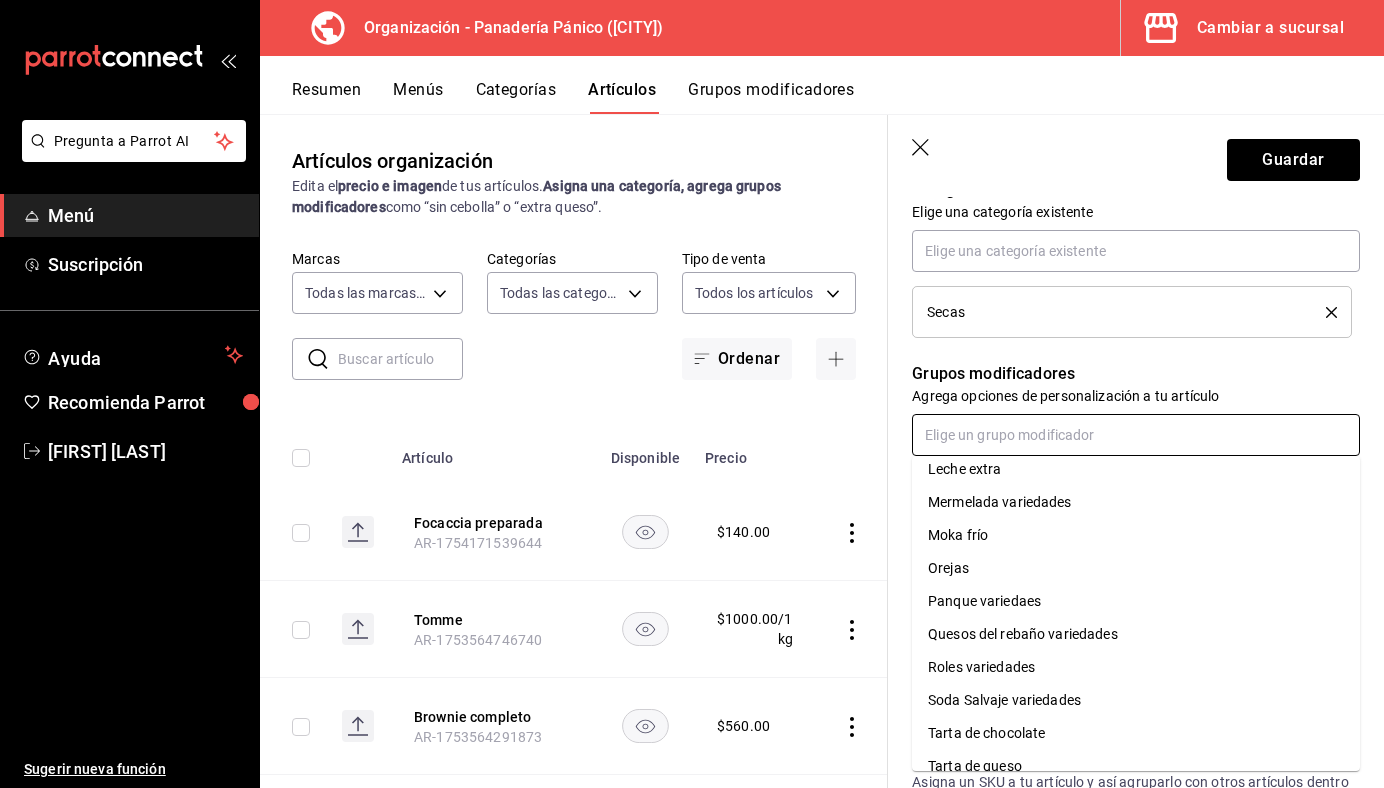 scroll, scrollTop: 521, scrollLeft: 0, axis: vertical 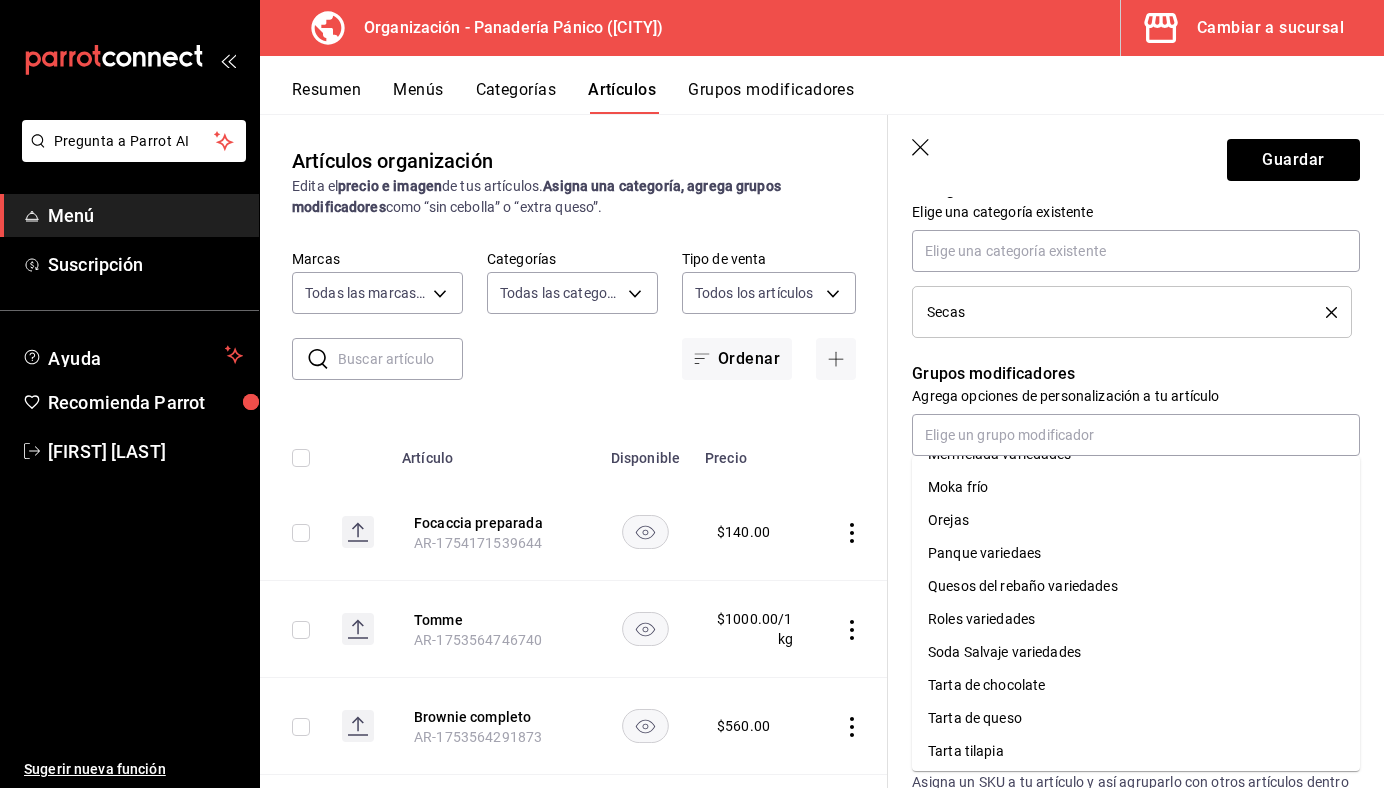 click on "Grupos modificadores Agrega opciones de personalización a tu artículo" at bounding box center (1124, 397) 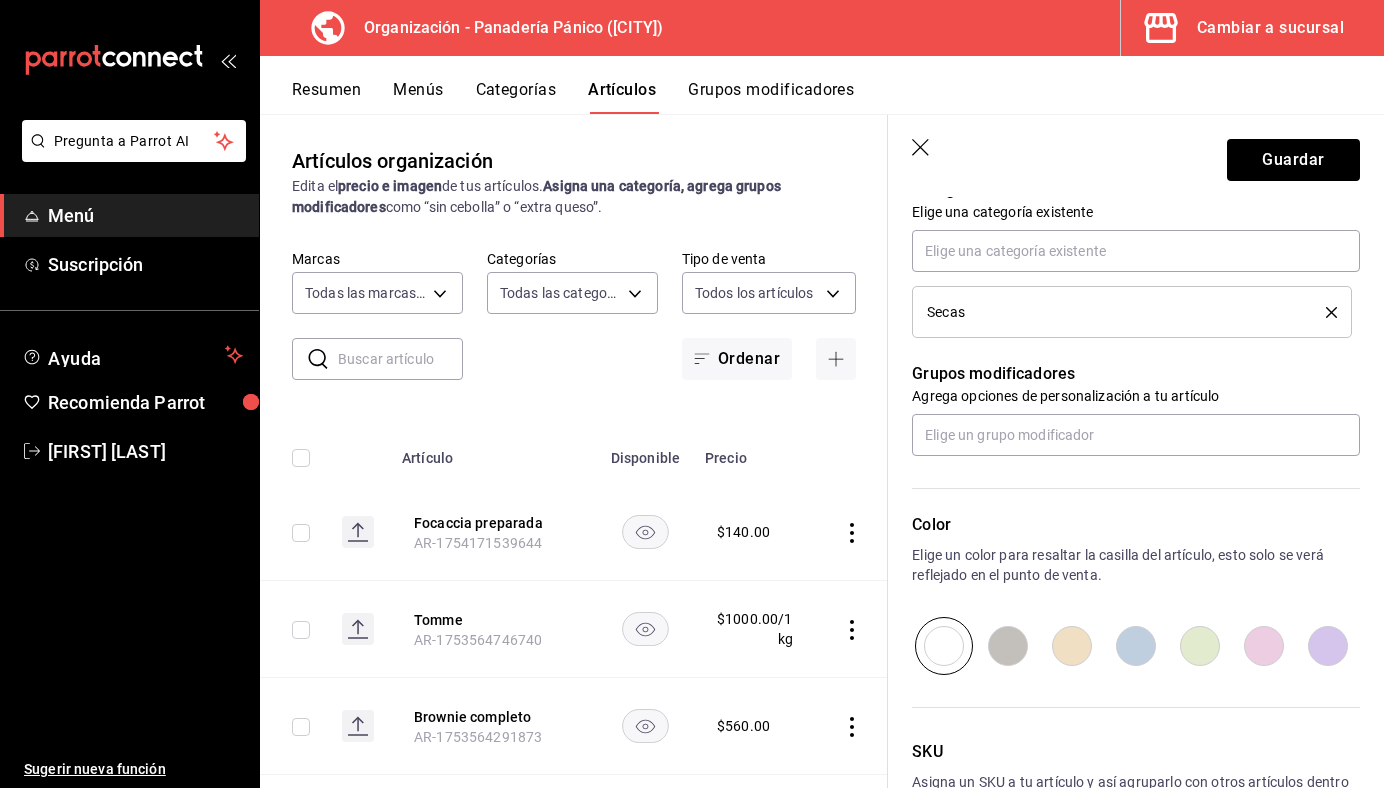 click on "Secas" at bounding box center [1132, 312] 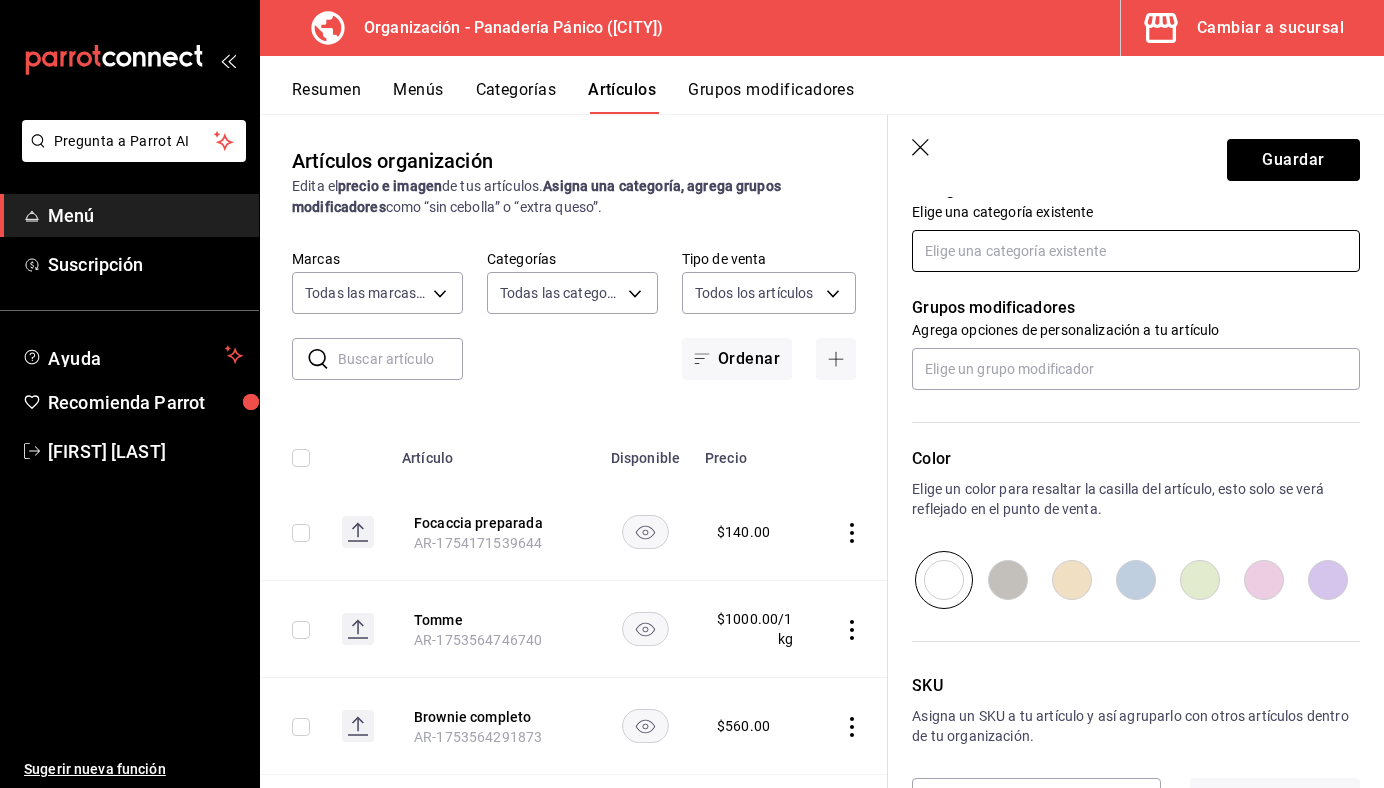 click at bounding box center [1136, 251] 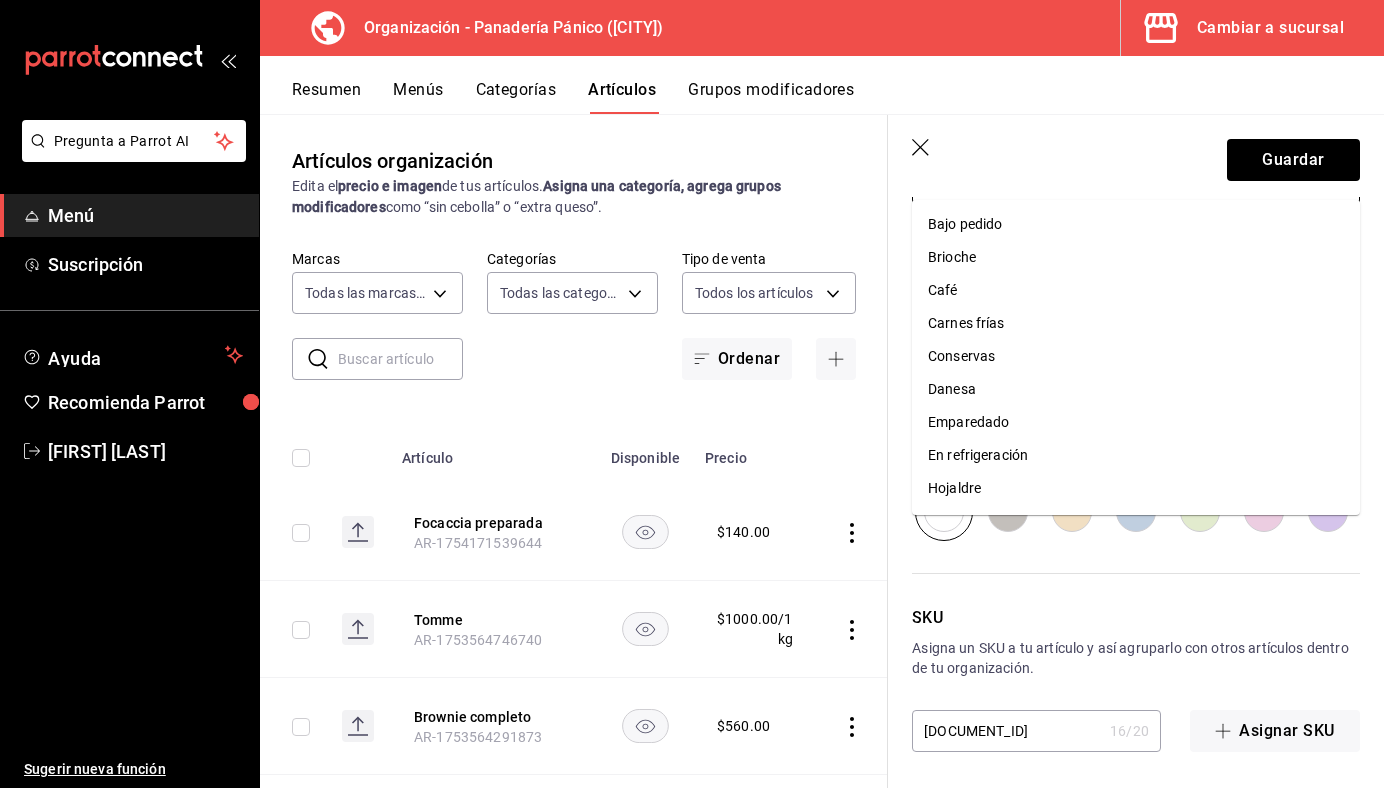 scroll, scrollTop: 811, scrollLeft: 0, axis: vertical 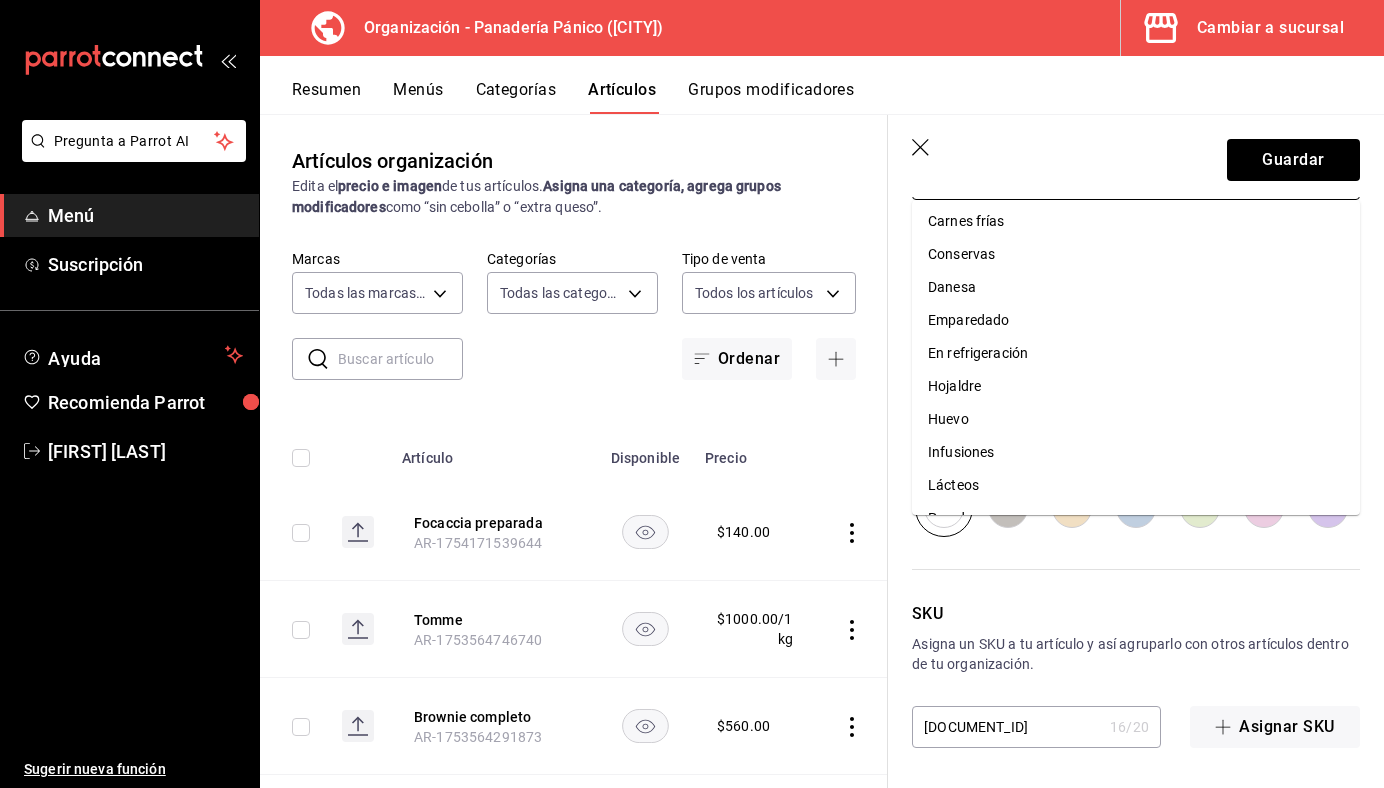 click on "Danesa" at bounding box center (1136, 287) 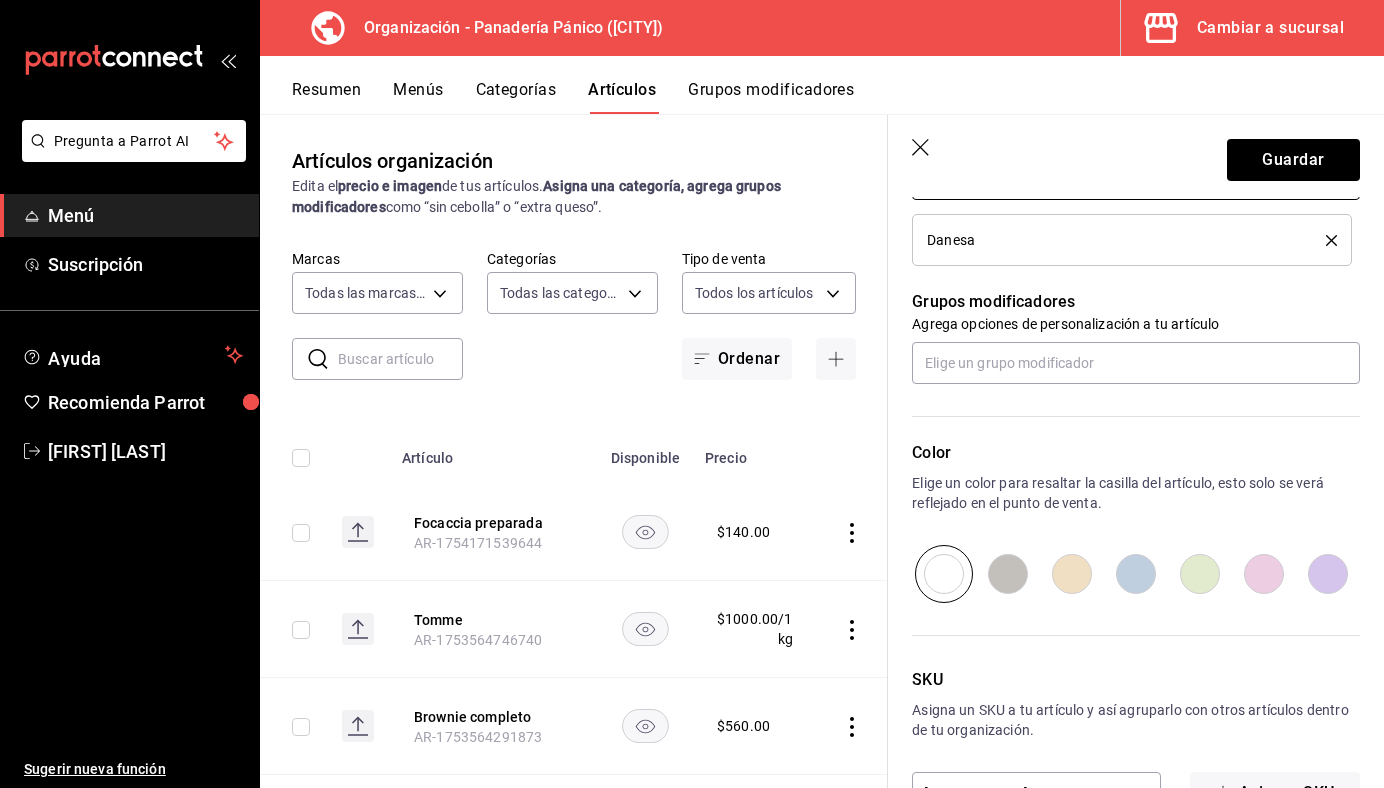 scroll, scrollTop: 877, scrollLeft: 0, axis: vertical 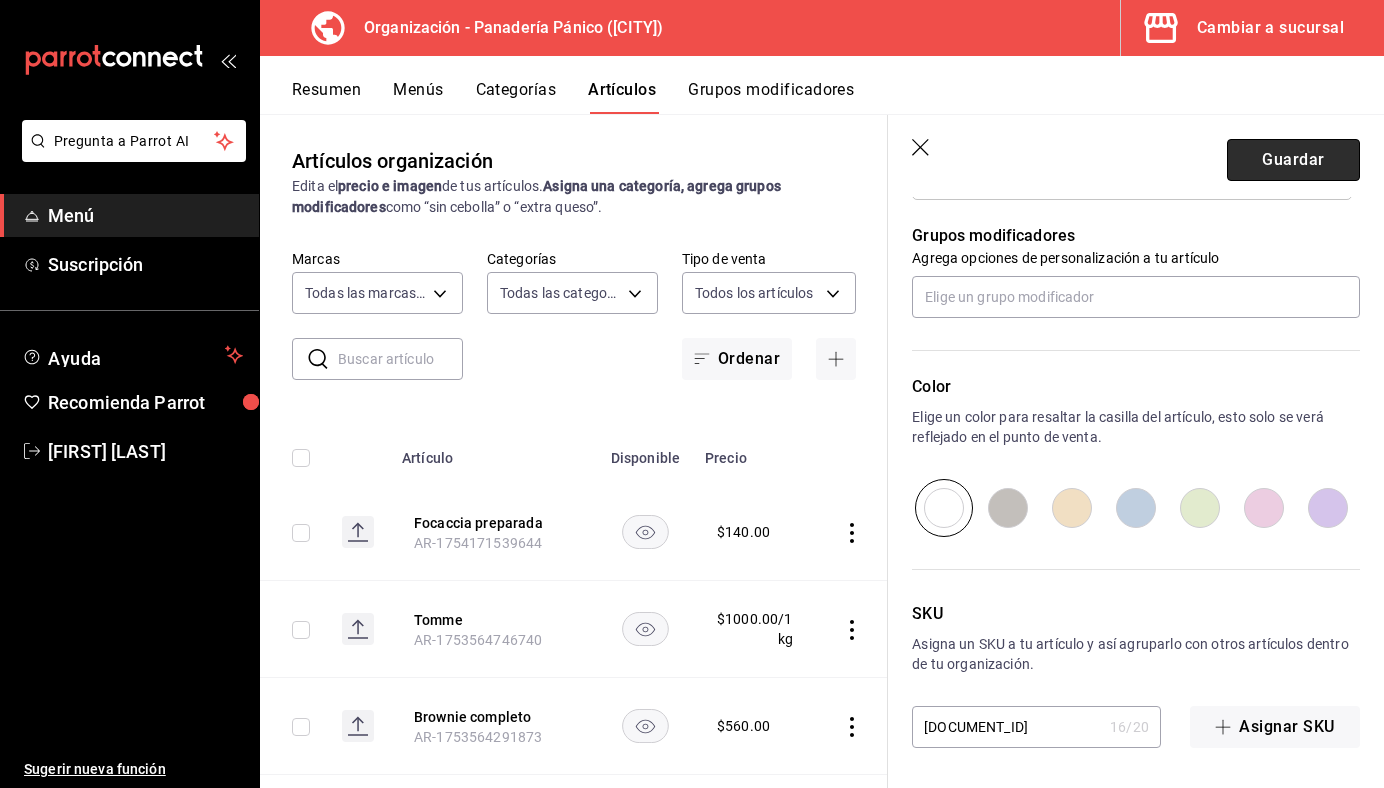 click on "Guardar" at bounding box center (1293, 160) 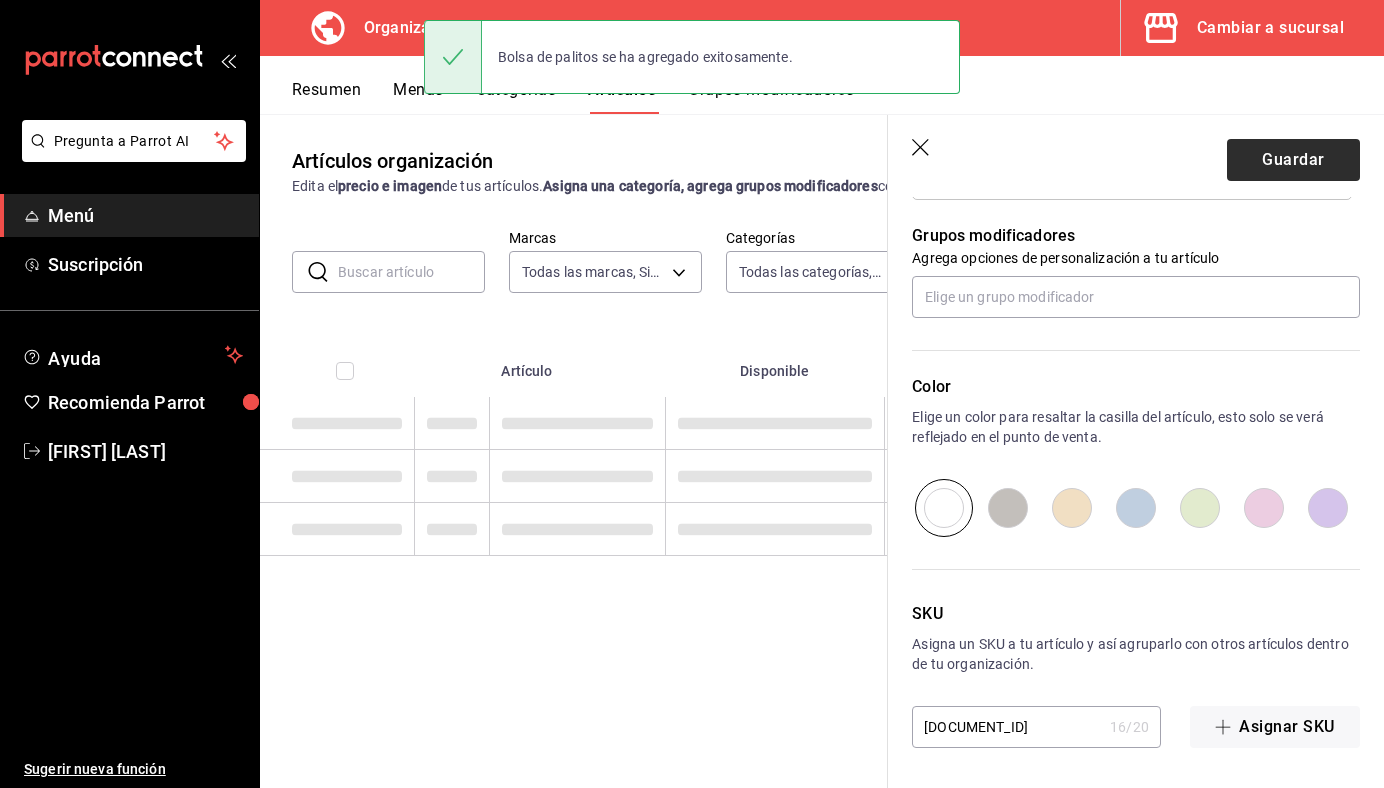 scroll, scrollTop: 0, scrollLeft: 0, axis: both 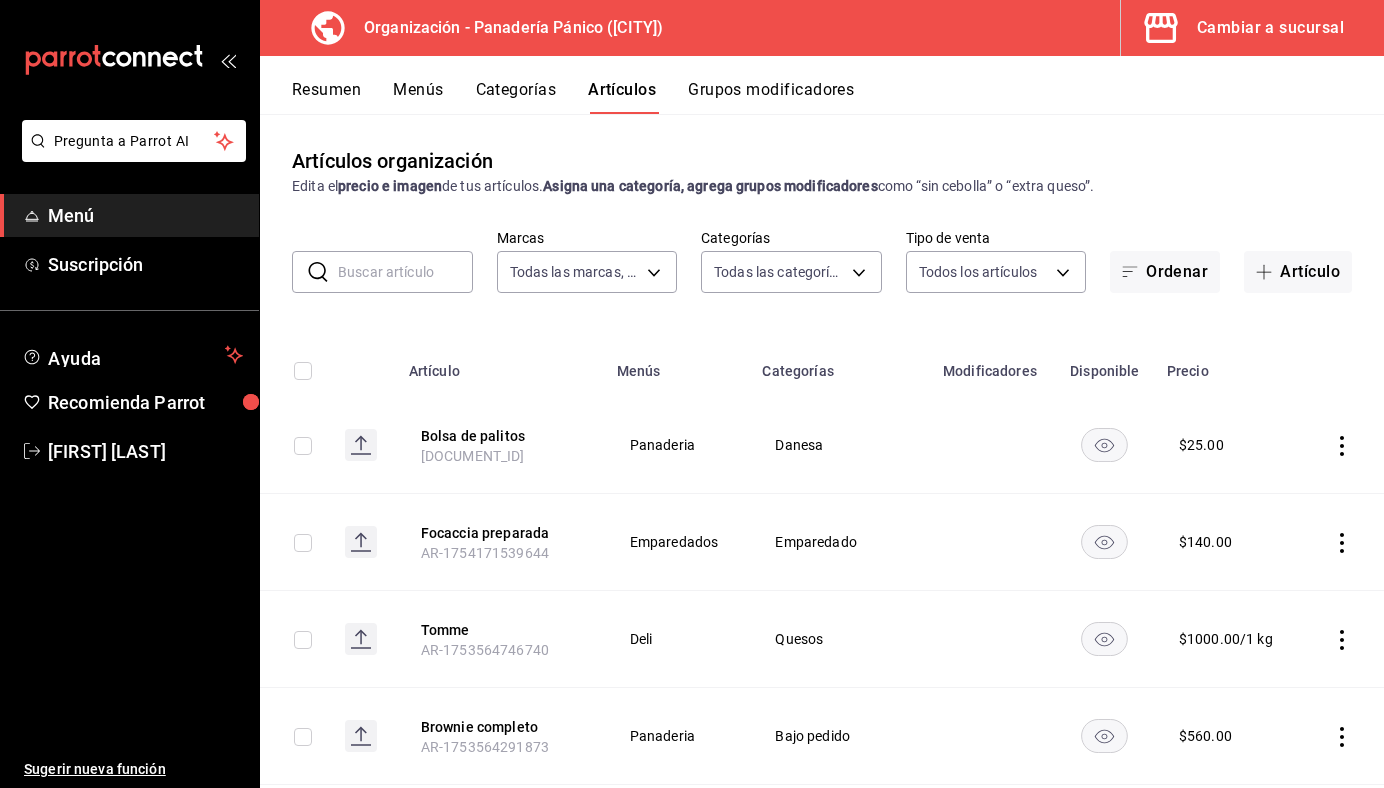 click on "Menús" at bounding box center [418, 97] 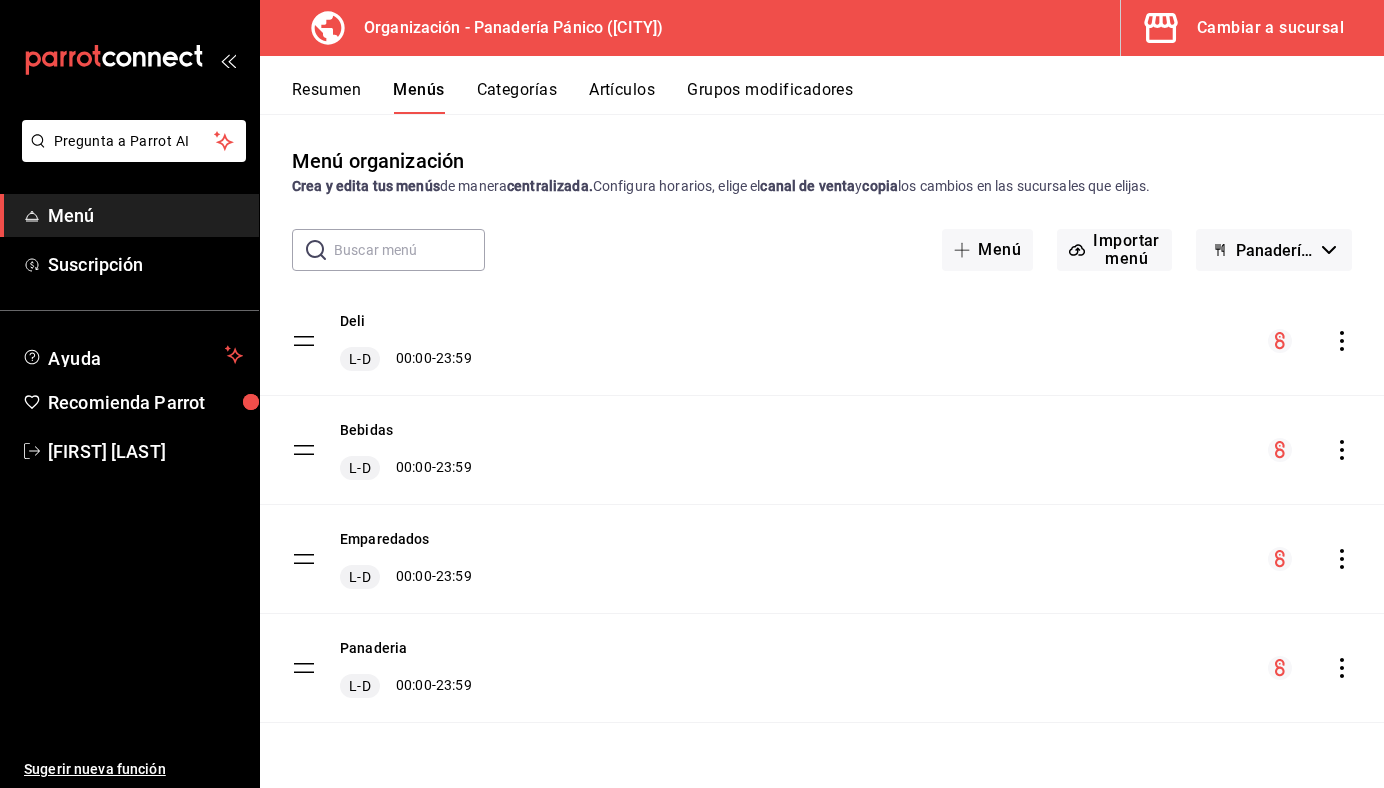 click 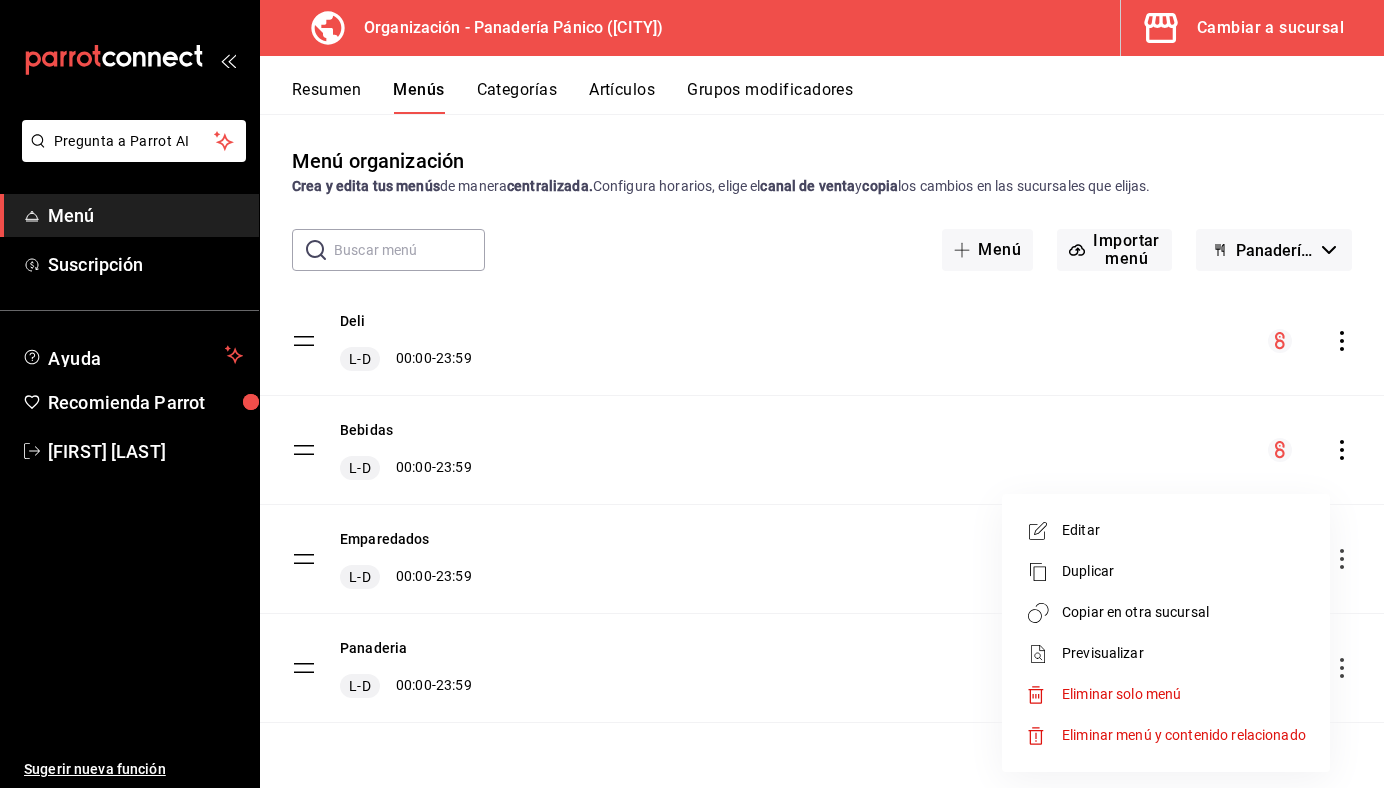 click on "Copiar en otra sucursal" at bounding box center [1184, 612] 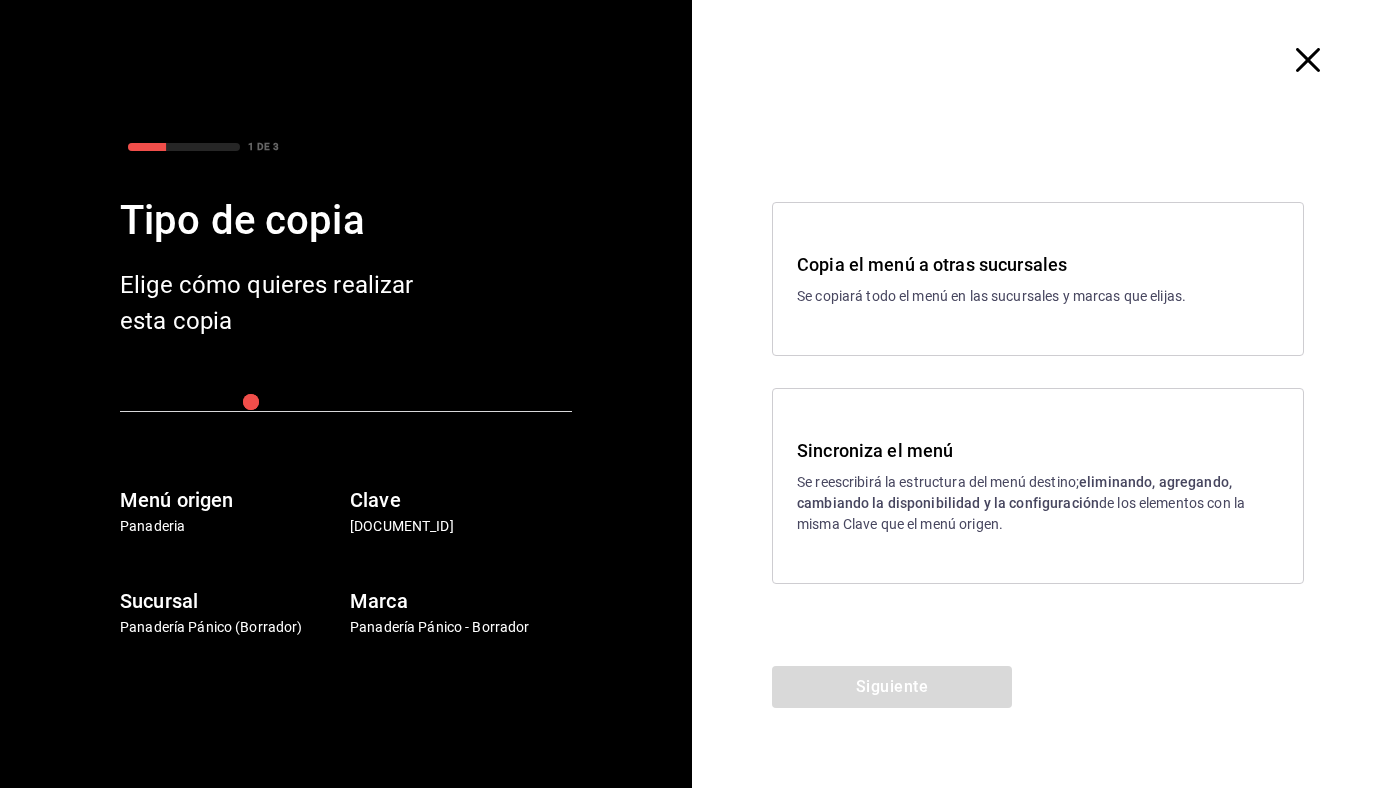 click on "Se reescribirá la estructura del menú destino;  eliminando, agregando, cambiando la disponibilidad y la configuración  de los elementos con la misma Clave que el menú origen." at bounding box center (1038, 503) 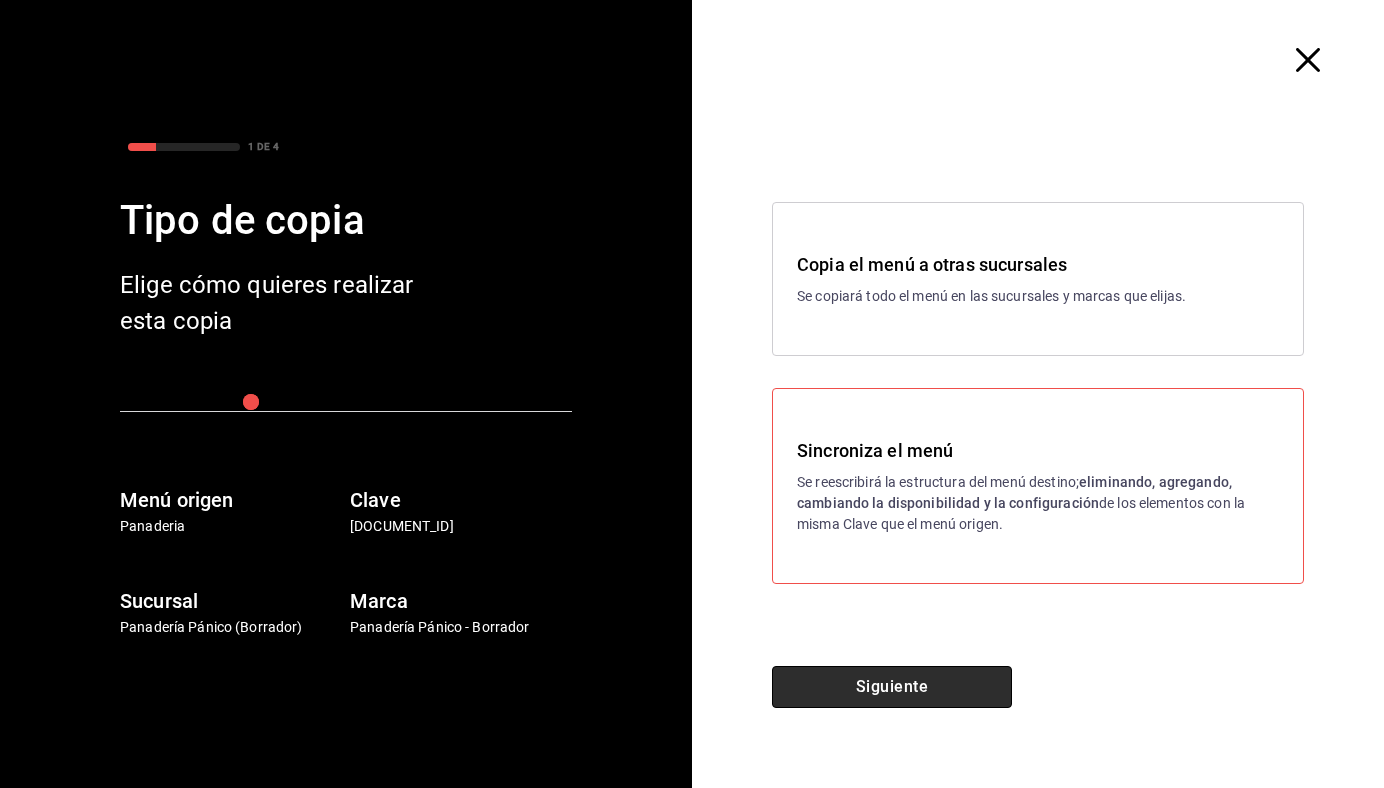 click on "Siguiente" at bounding box center (892, 687) 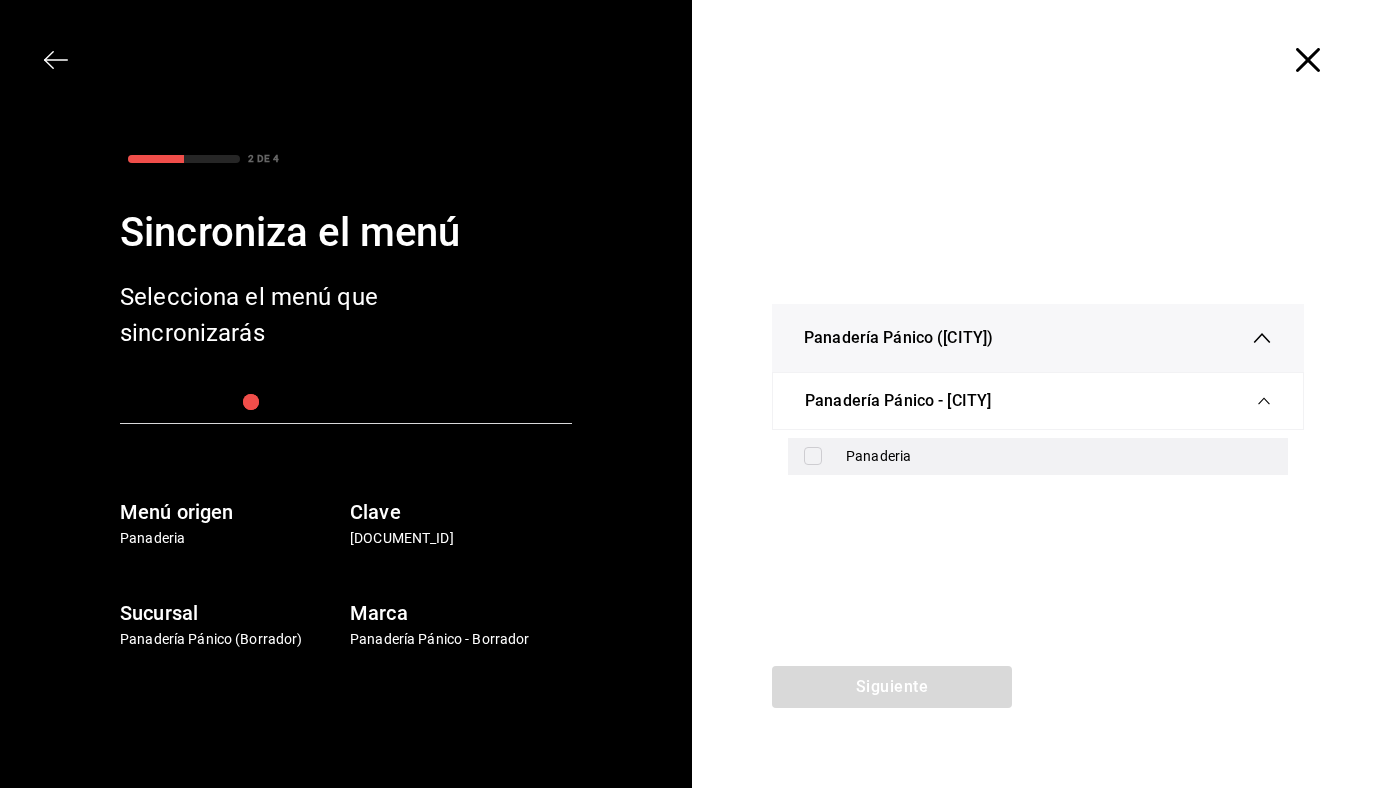 click at bounding box center (813, 456) 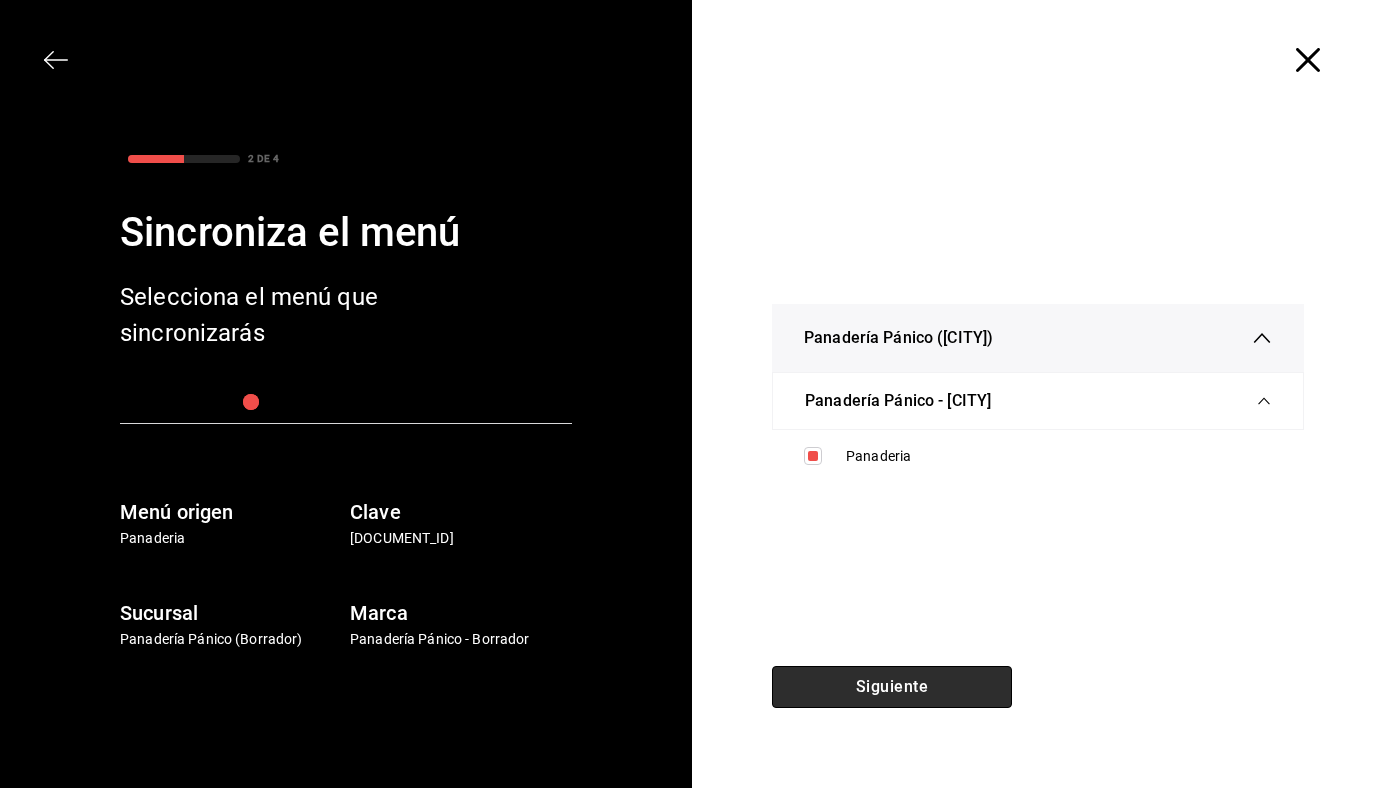 click on "Siguiente" at bounding box center (892, 687) 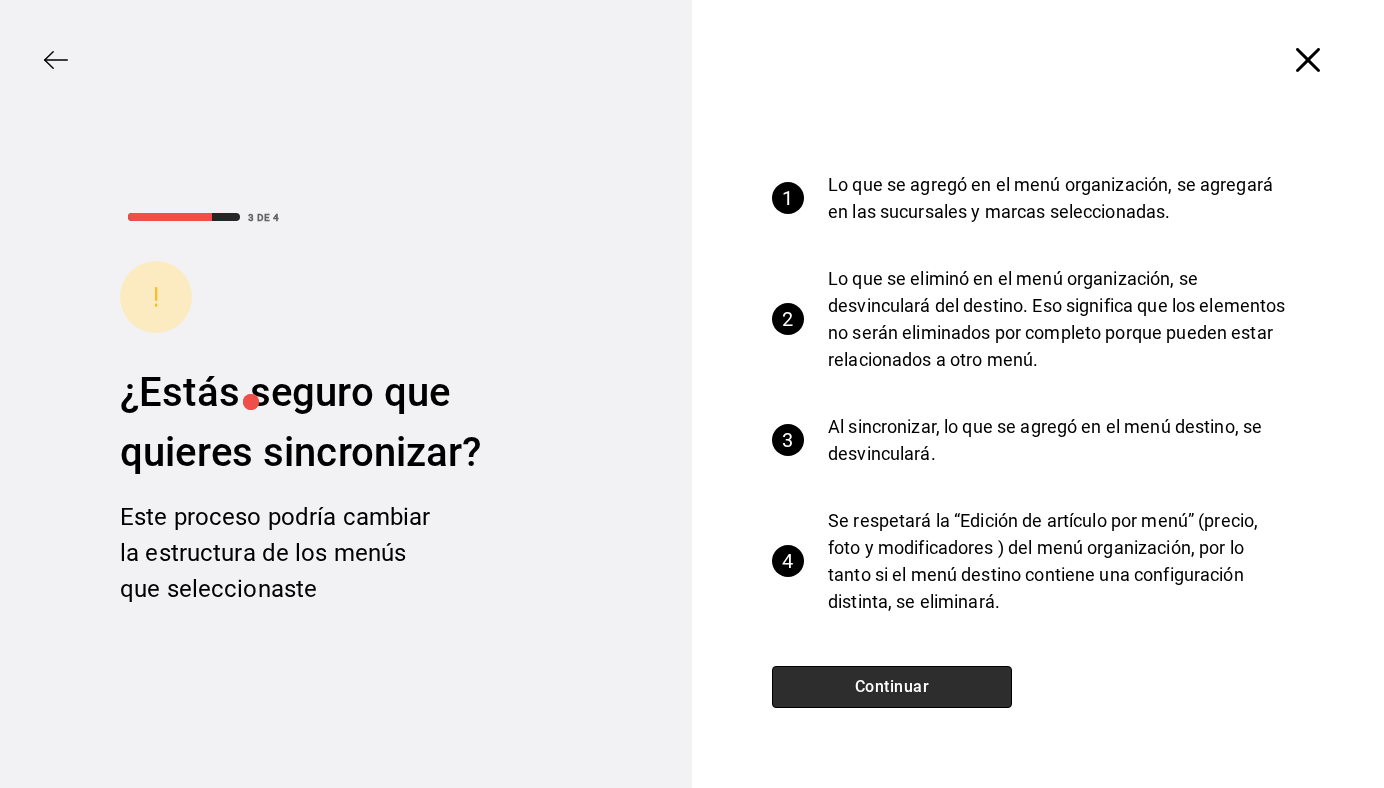 click on "Continuar" at bounding box center (892, 687) 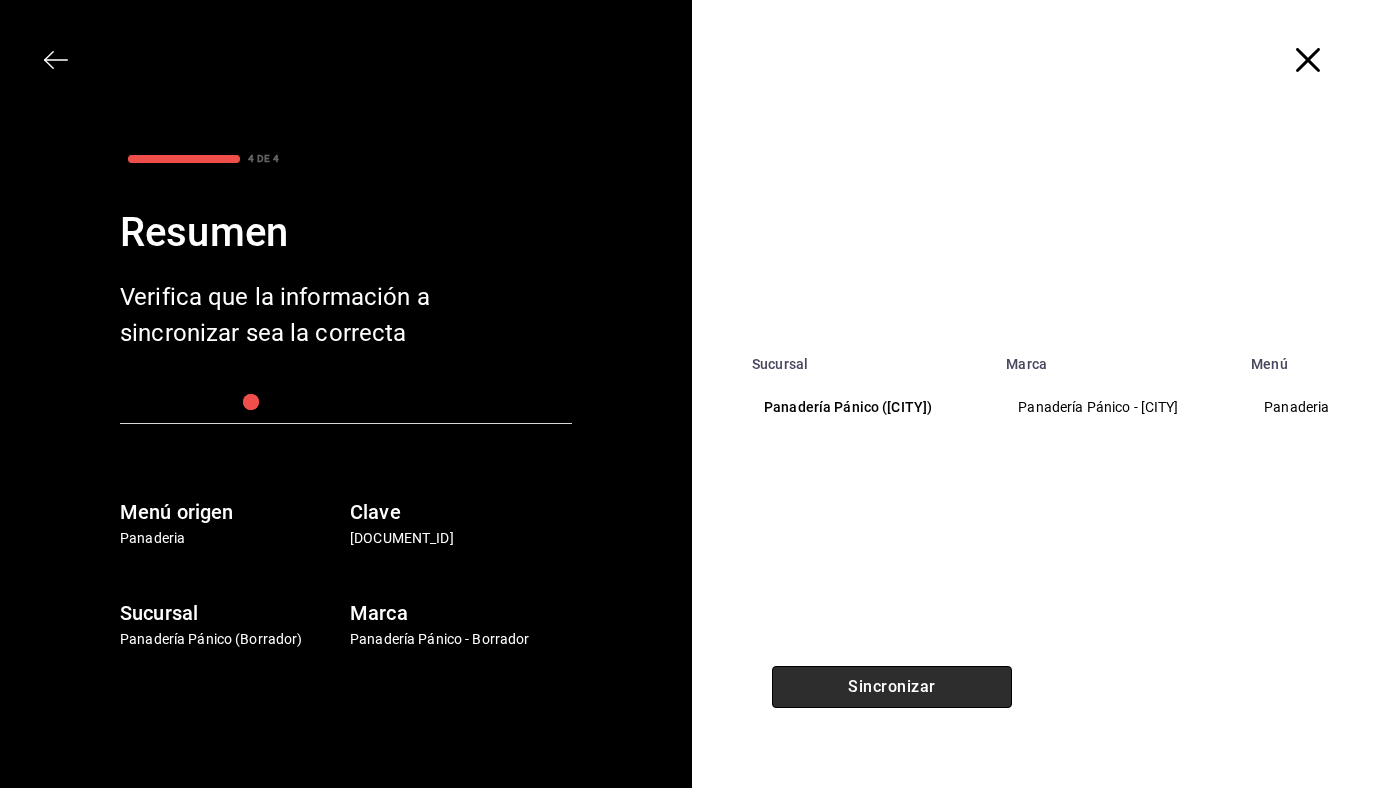 click on "Sincronizar" at bounding box center [892, 687] 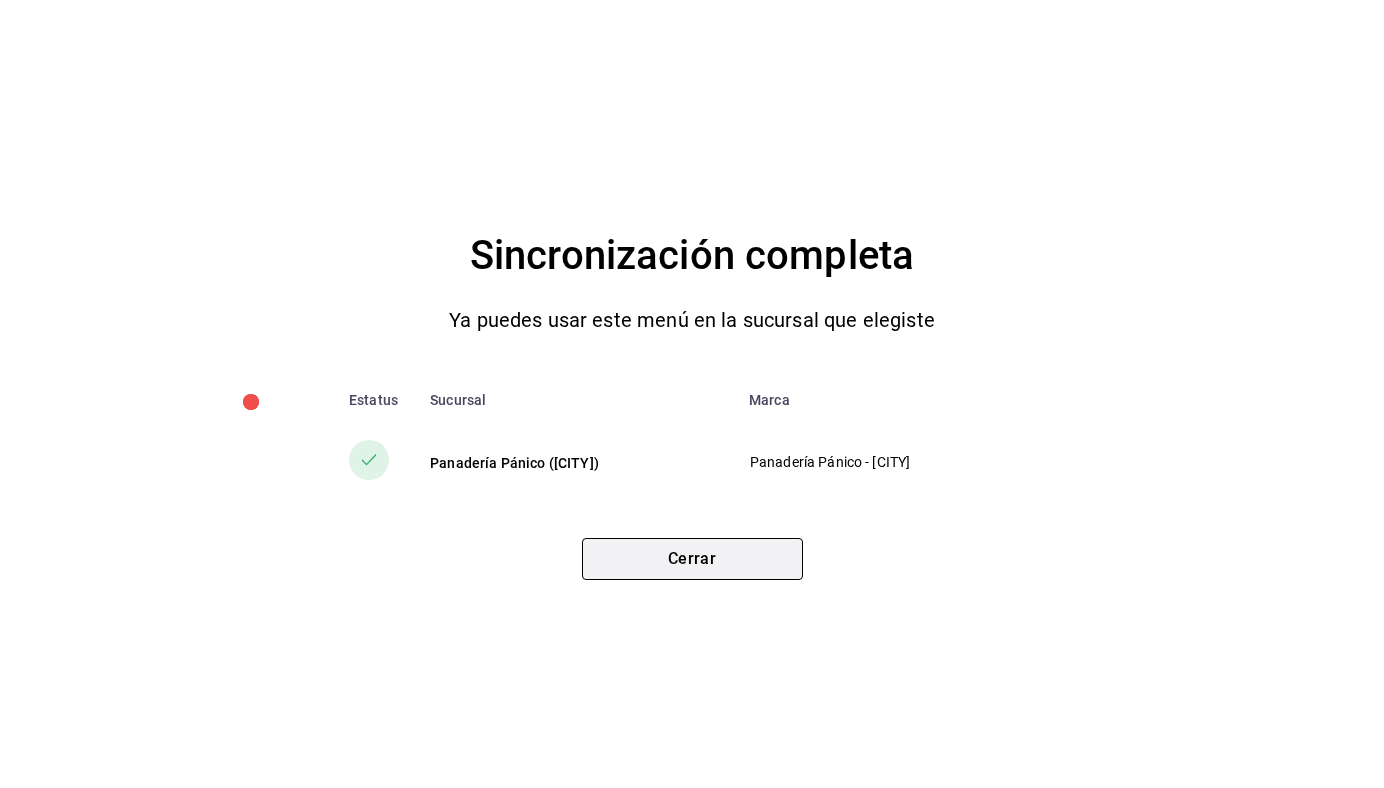 click on "Cerrar" at bounding box center (692, 559) 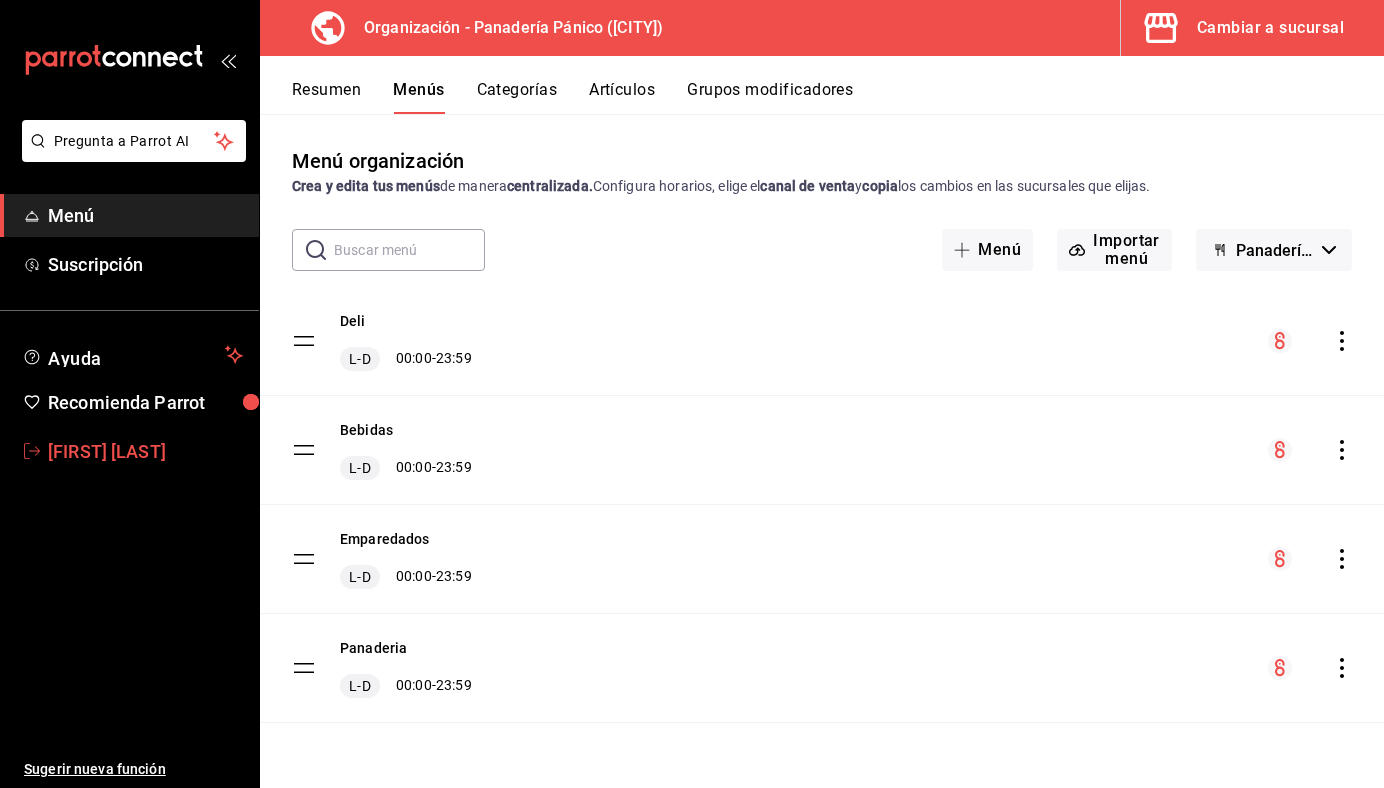 click on "[FIRST] [LAST]" at bounding box center [145, 451] 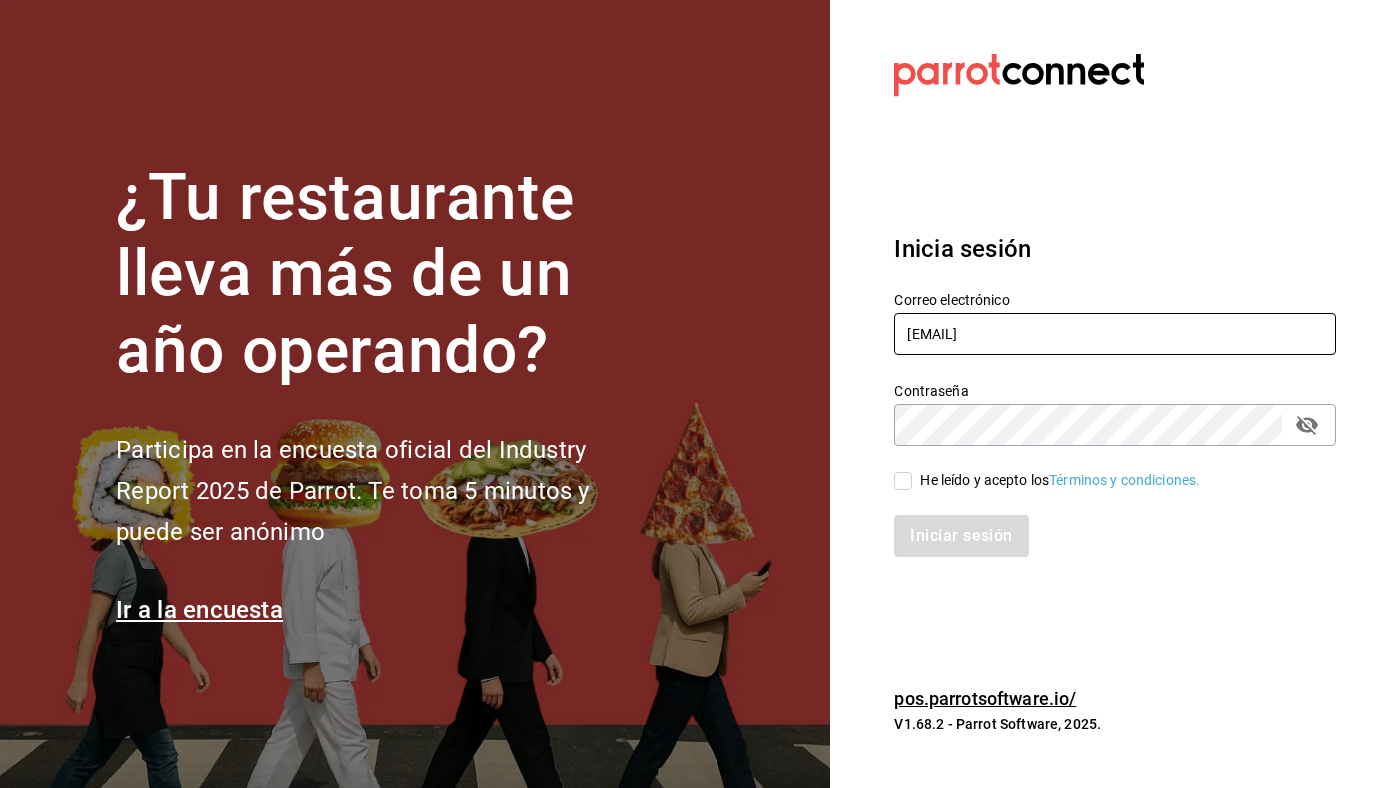 click on "[EMAIL]" at bounding box center [1115, 334] 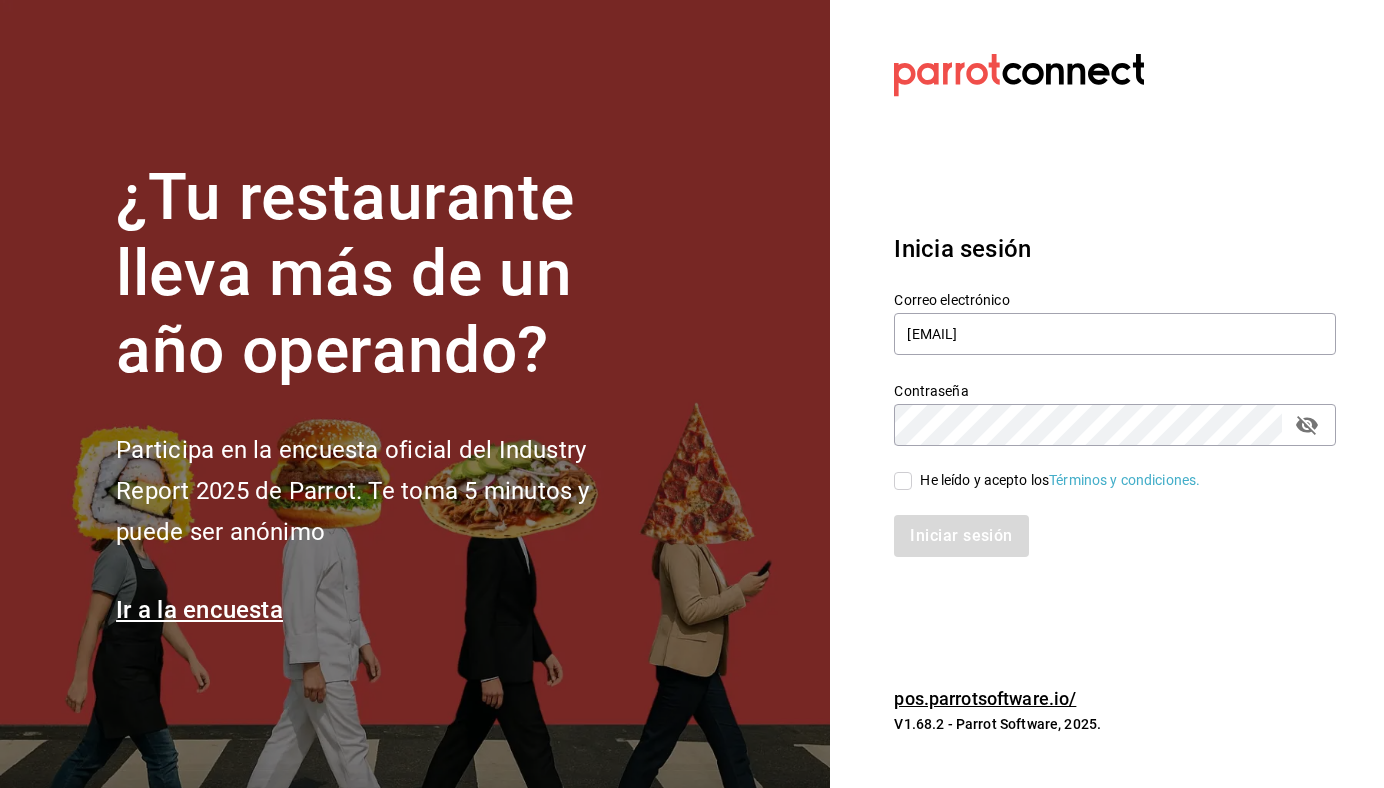 click on "He leído y acepto los  Términos y condiciones." at bounding box center (903, 481) 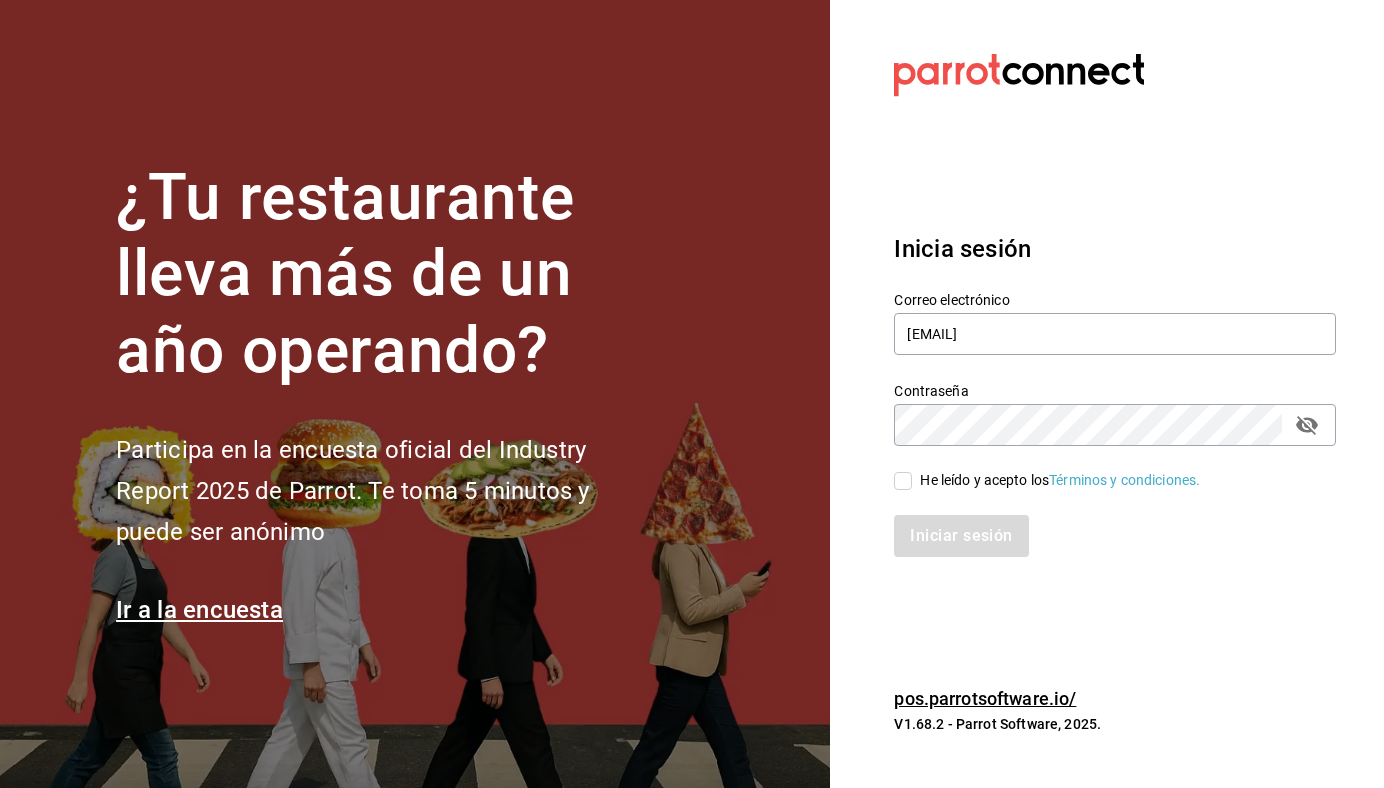 checkbox on "true" 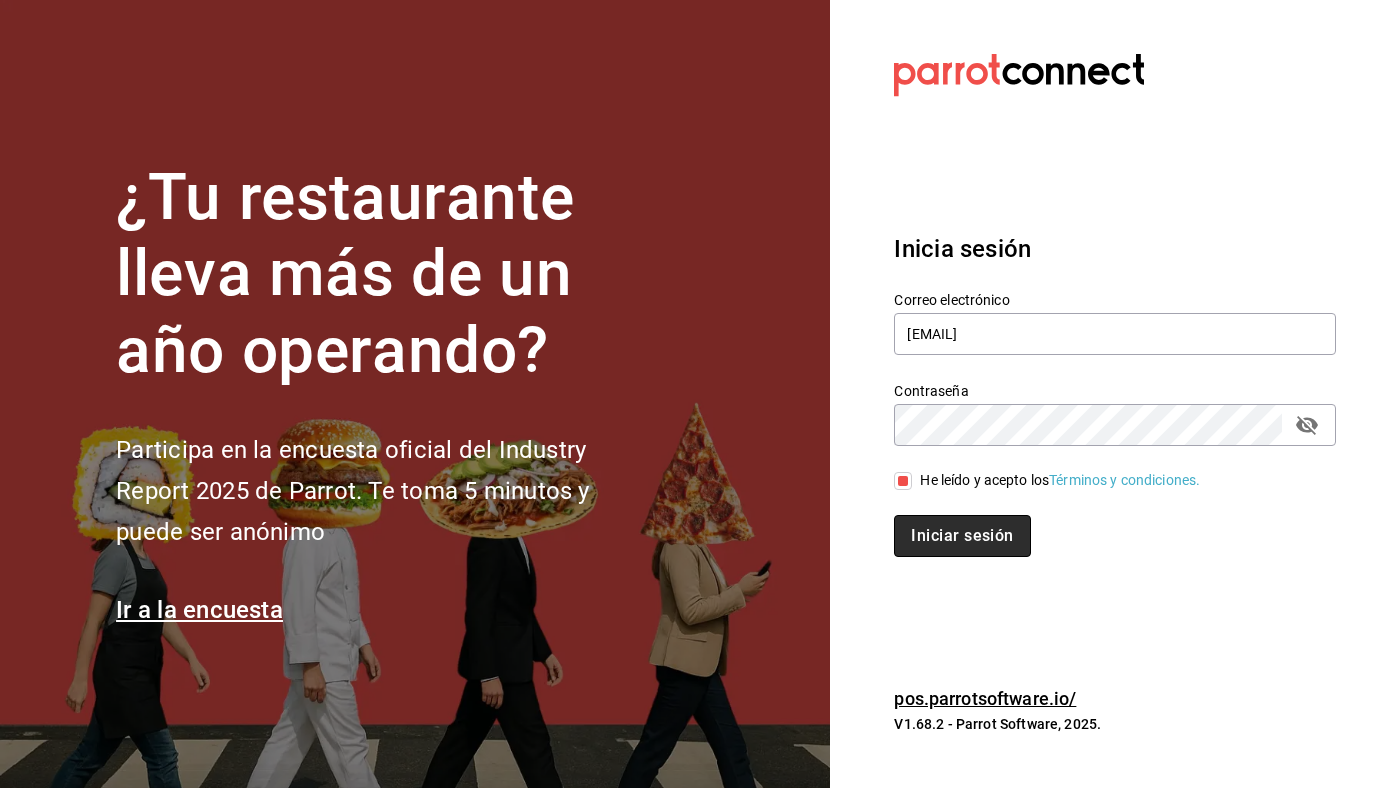 click on "Iniciar sesión" at bounding box center (962, 536) 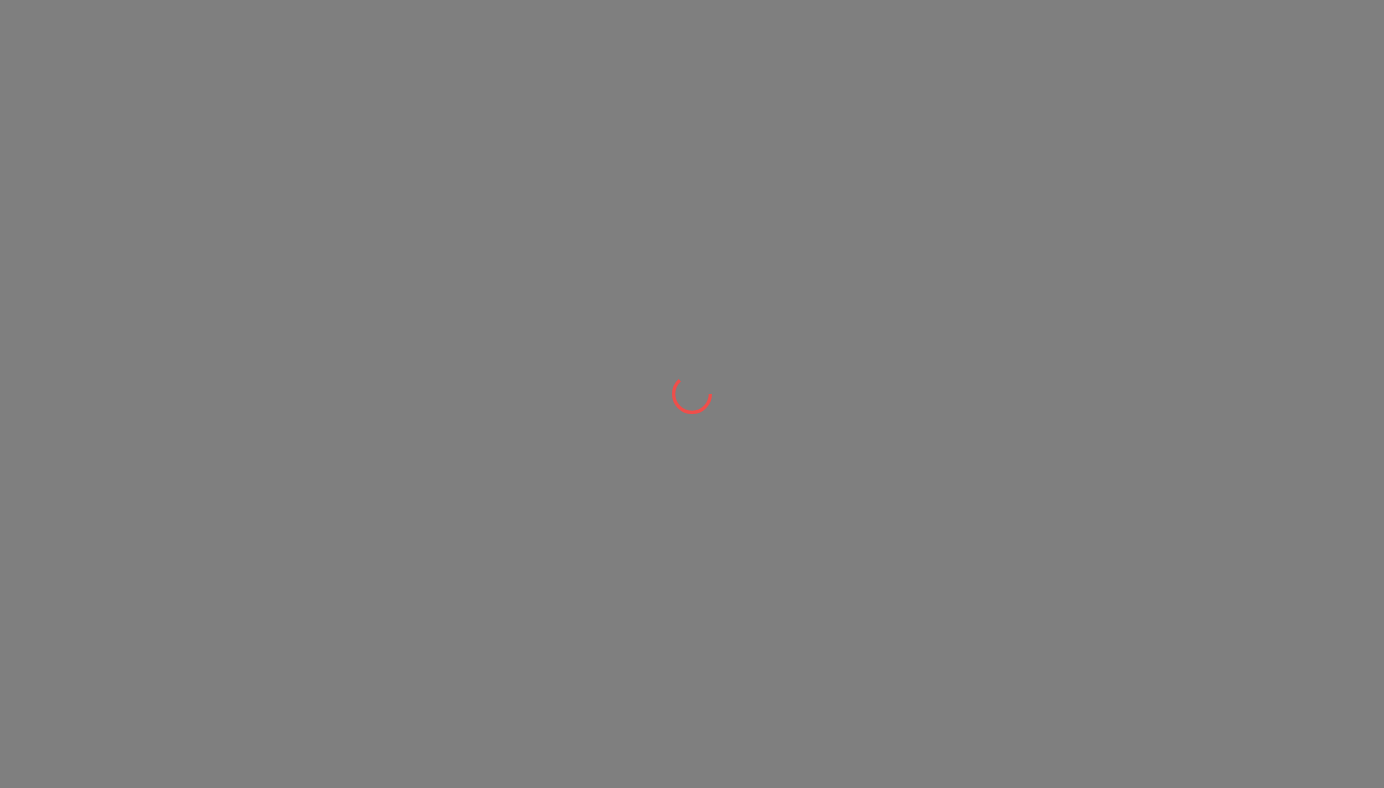 scroll, scrollTop: 0, scrollLeft: 0, axis: both 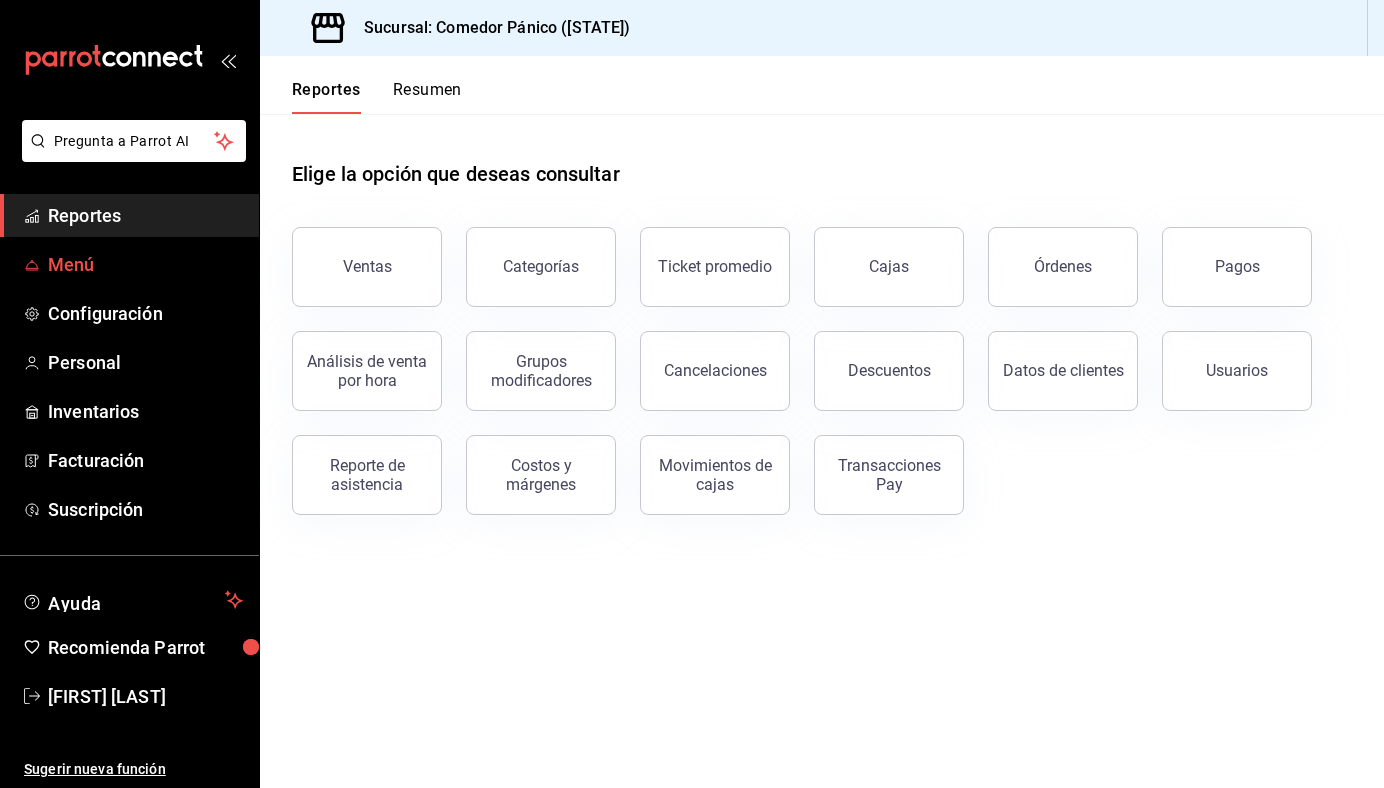 click on "Menú" at bounding box center (145, 264) 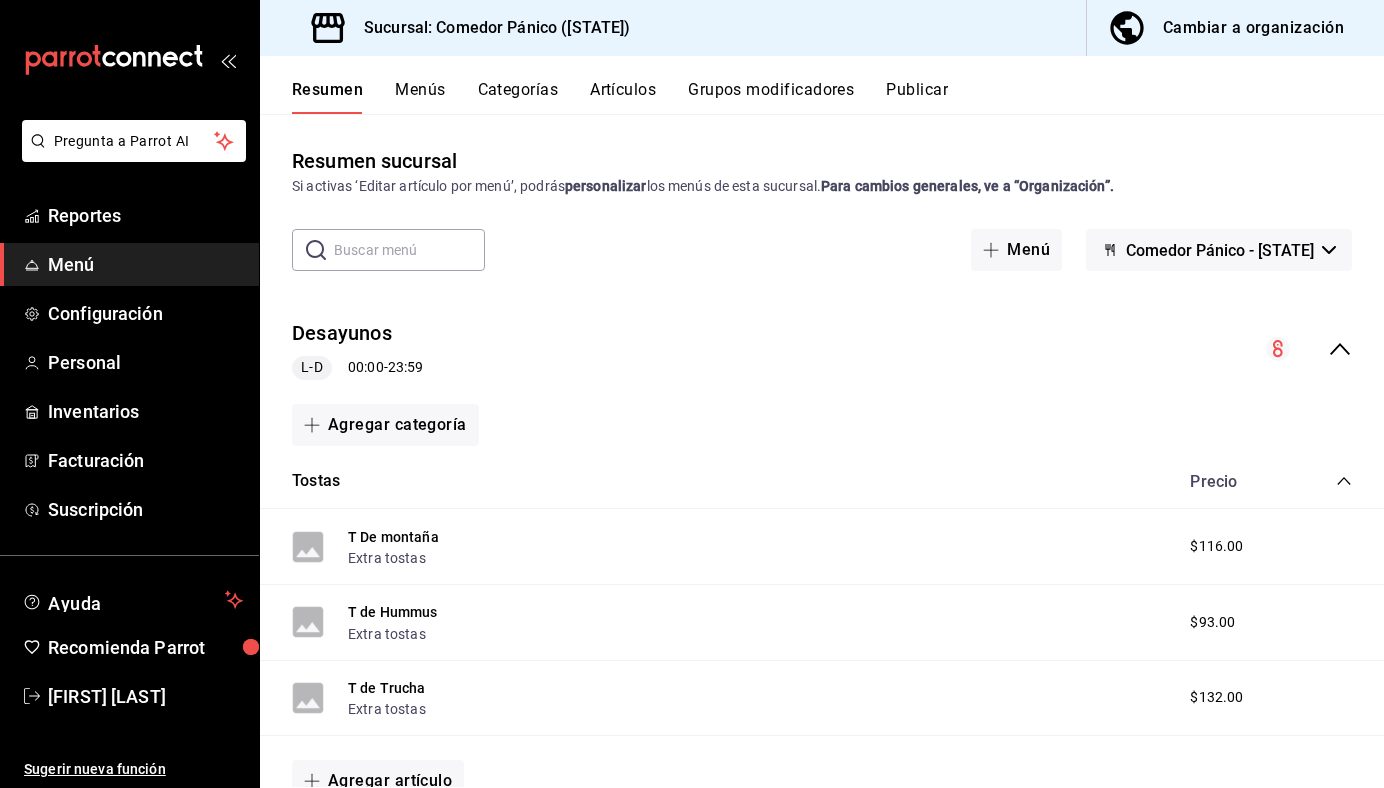 click on "Cambiar a organización" at bounding box center [1253, 28] 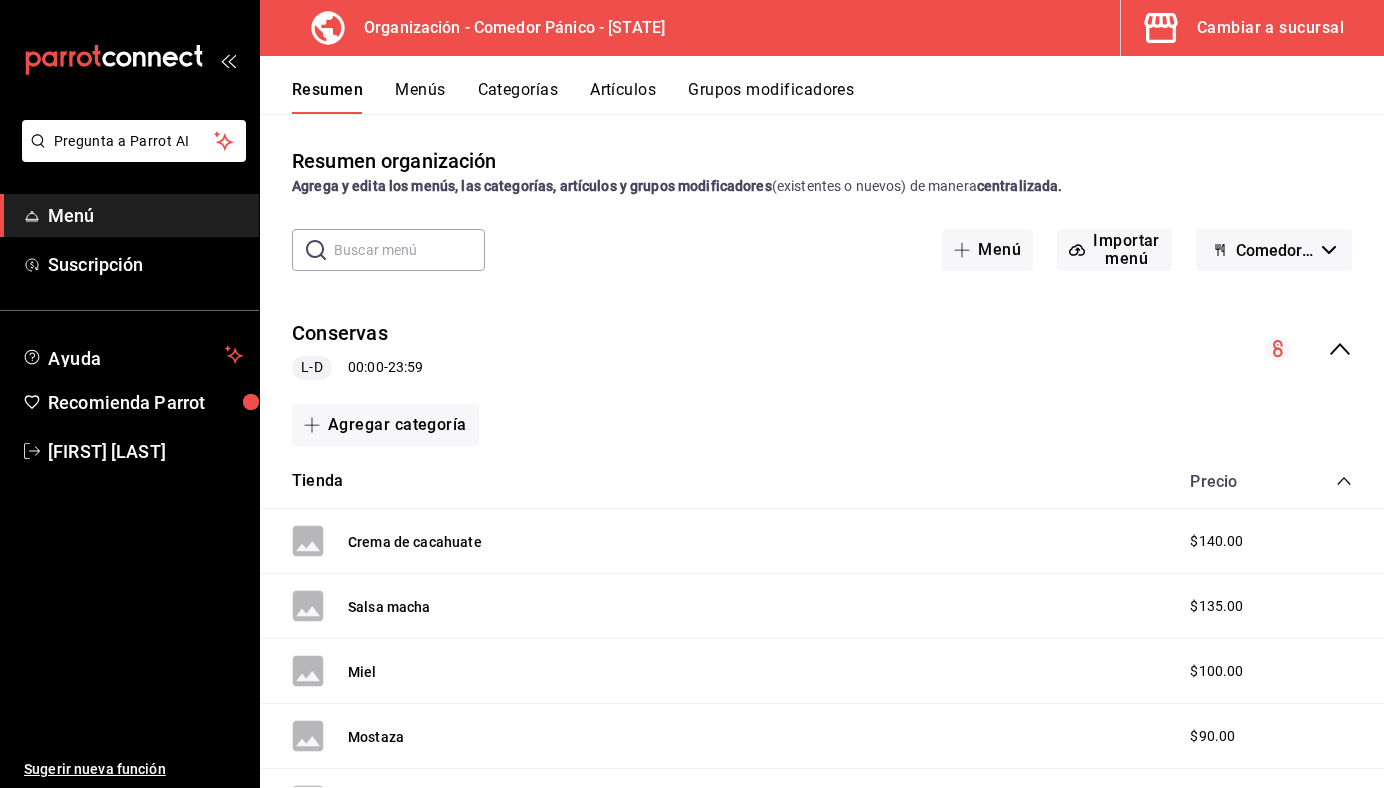 click on "Categorías" at bounding box center [518, 97] 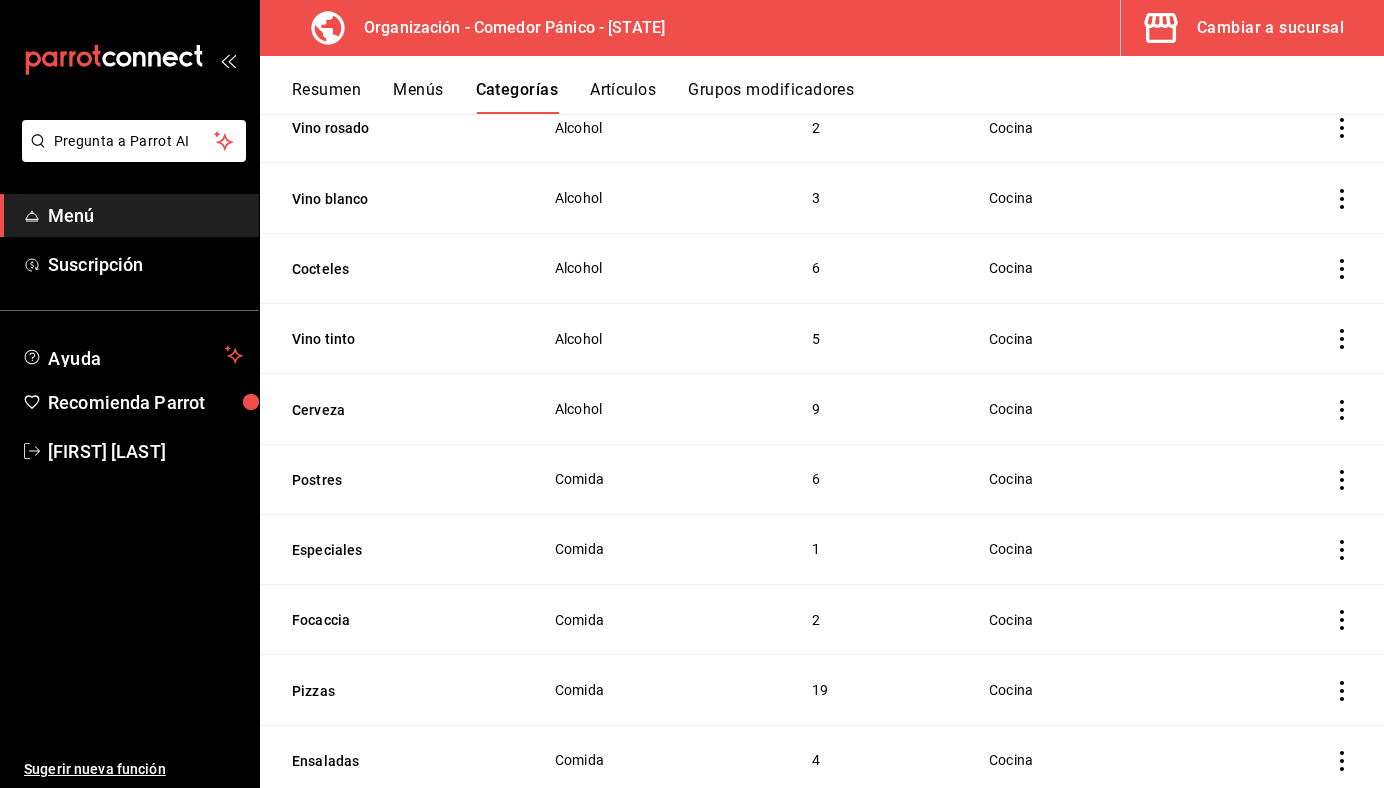 scroll, scrollTop: 1422, scrollLeft: 0, axis: vertical 